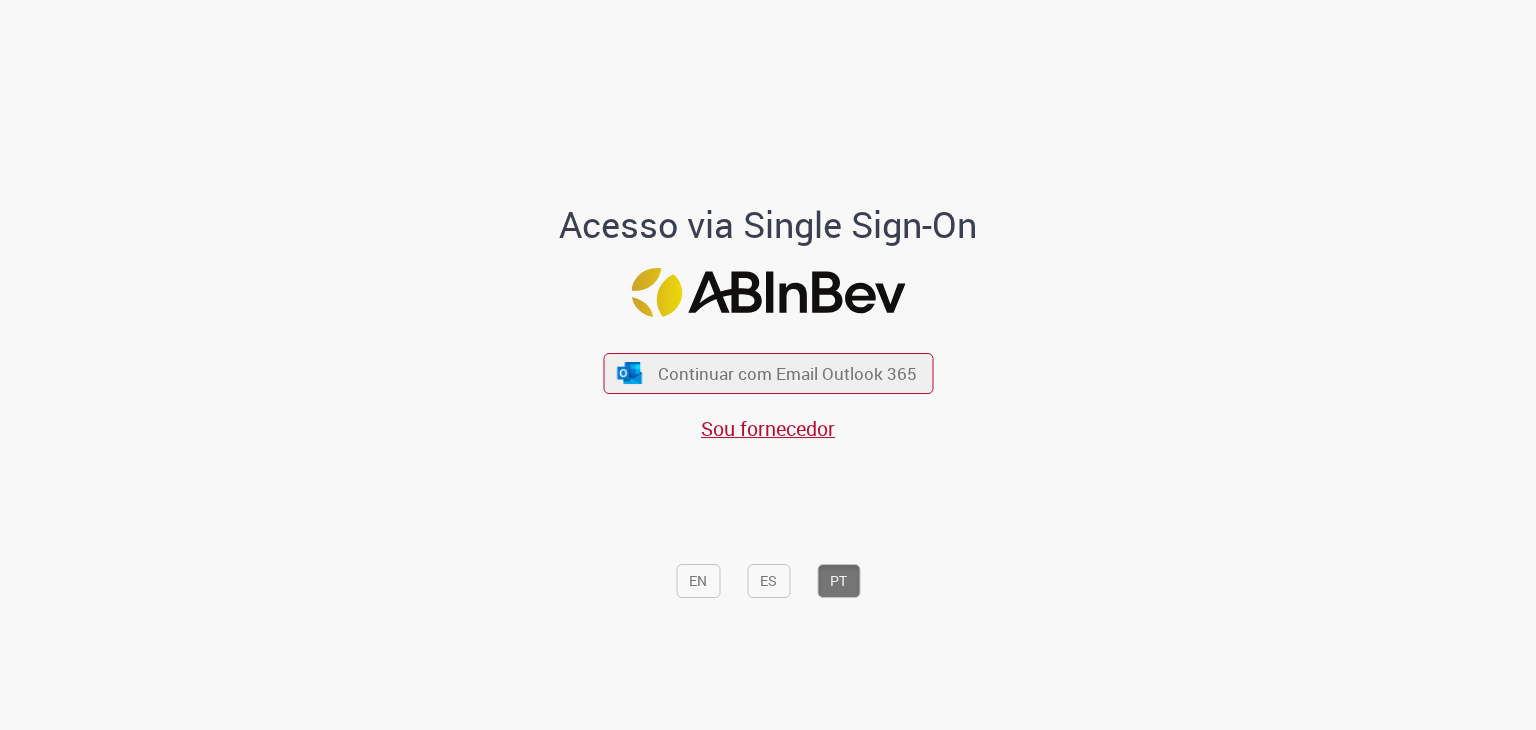 scroll, scrollTop: 0, scrollLeft: 0, axis: both 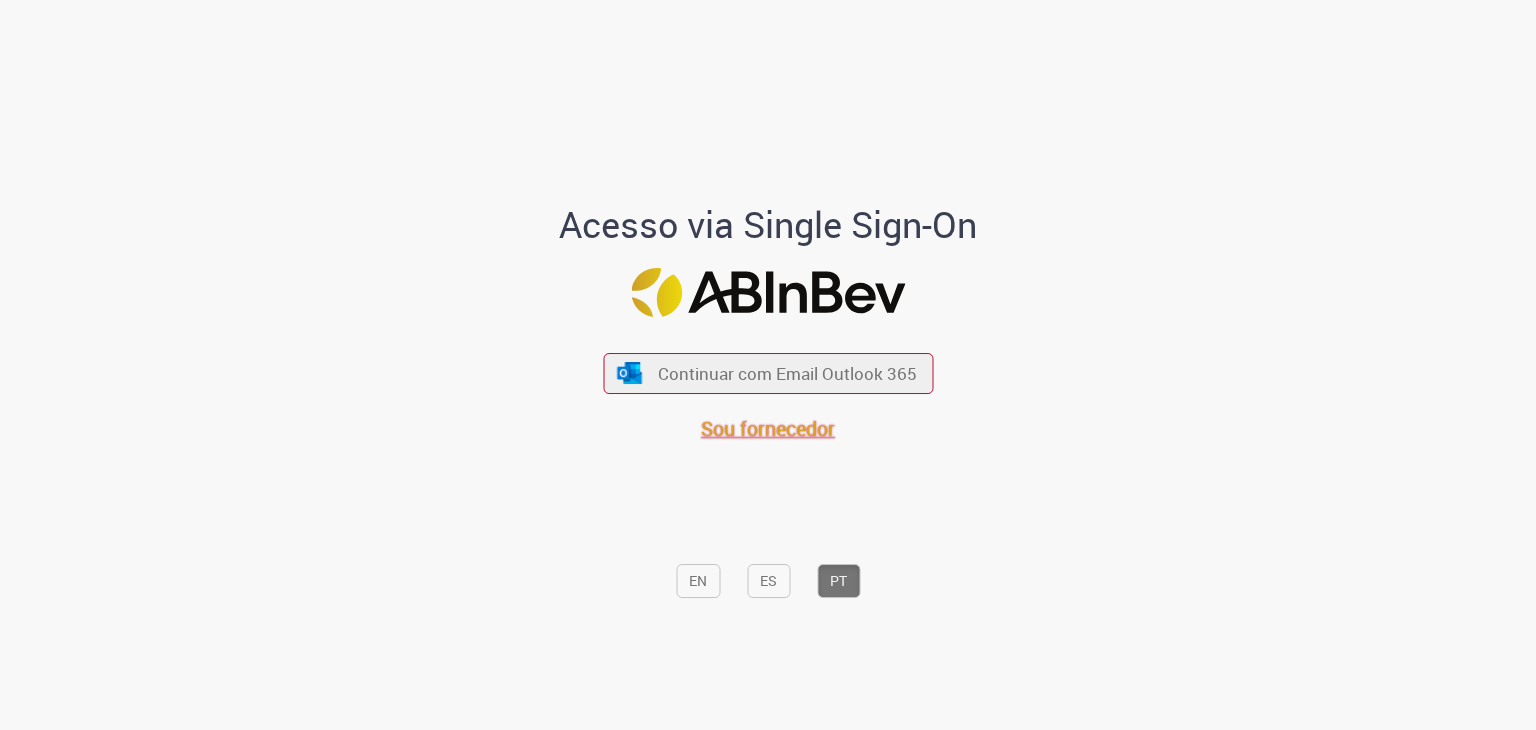 click on "Sou fornecedor" at bounding box center (768, 428) 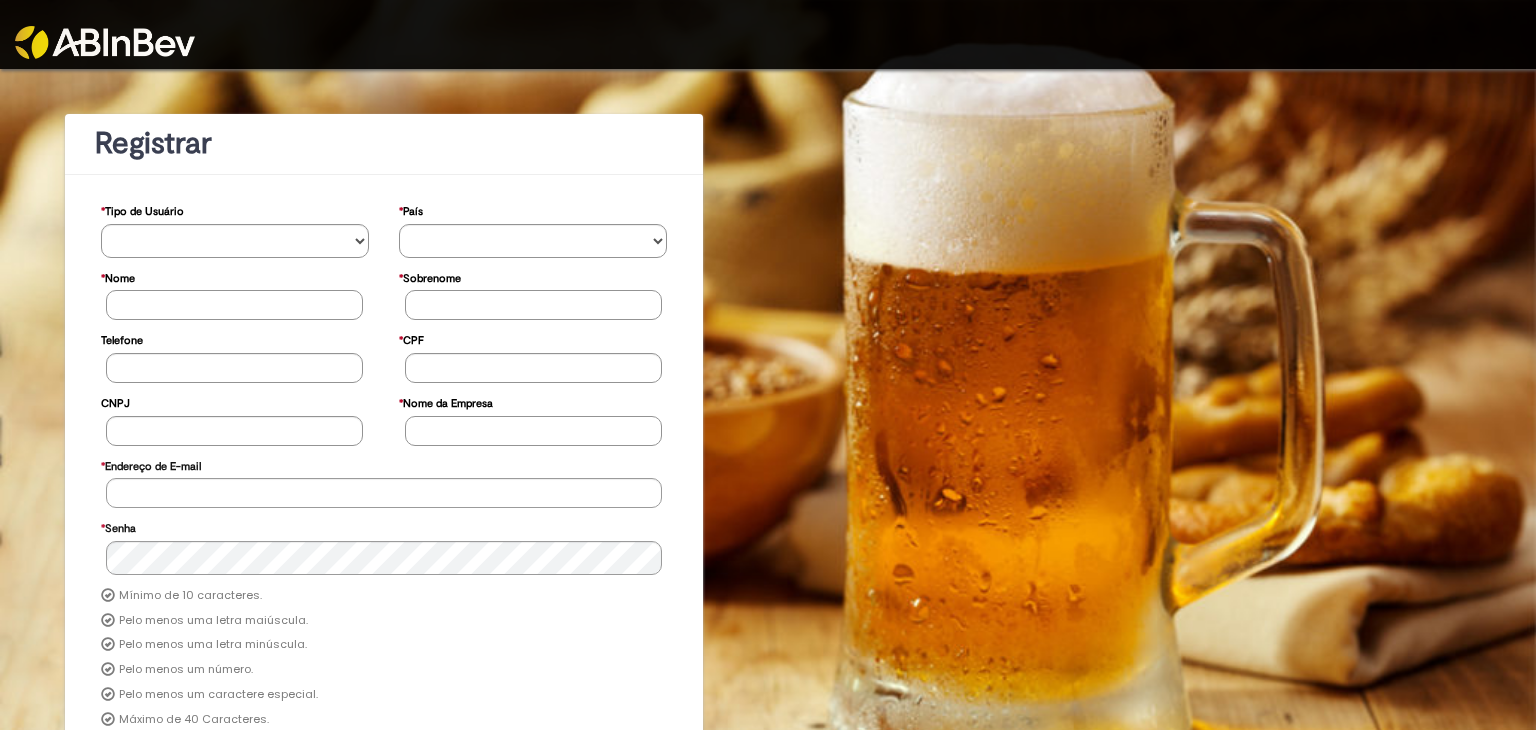 scroll, scrollTop: 0, scrollLeft: 0, axis: both 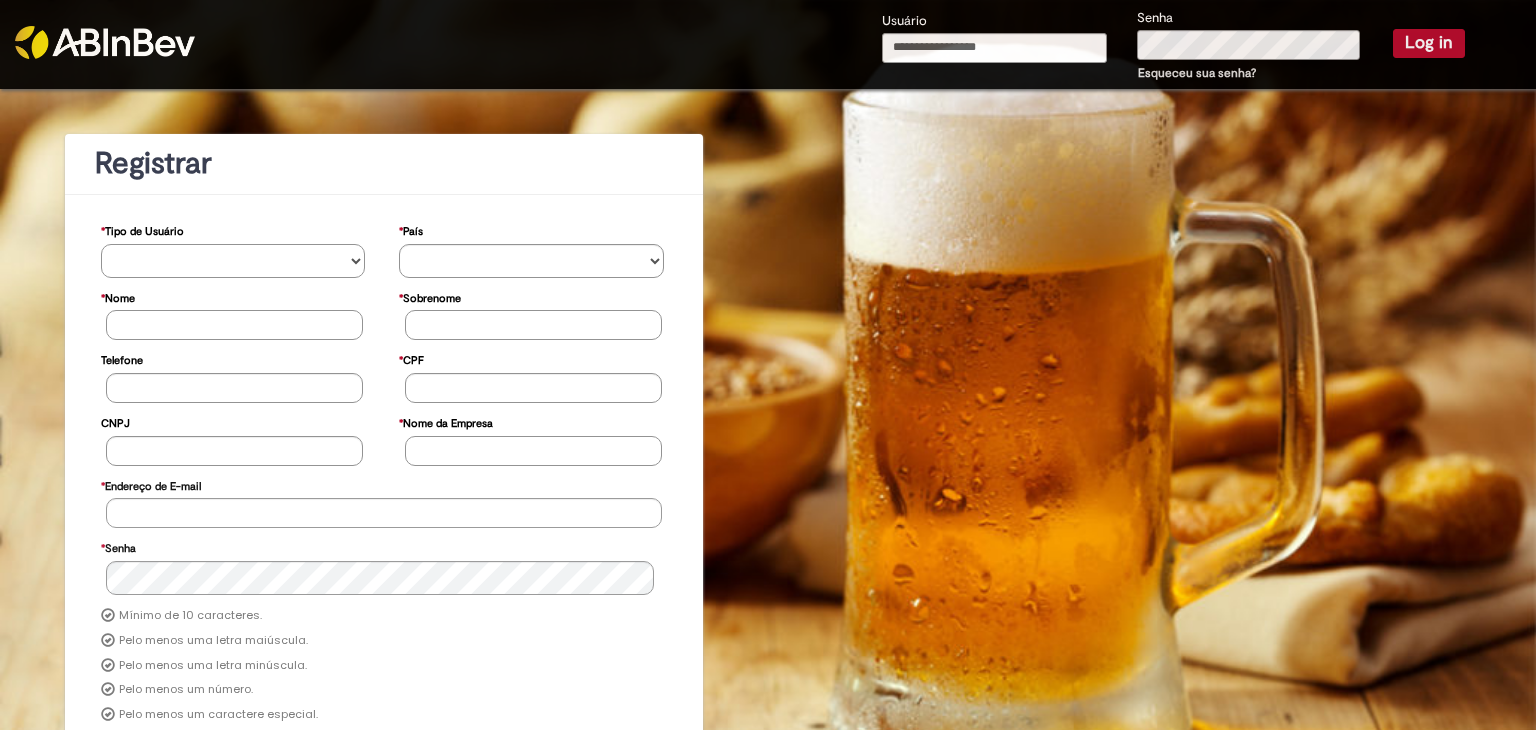 click on "**********" at bounding box center (233, 261) 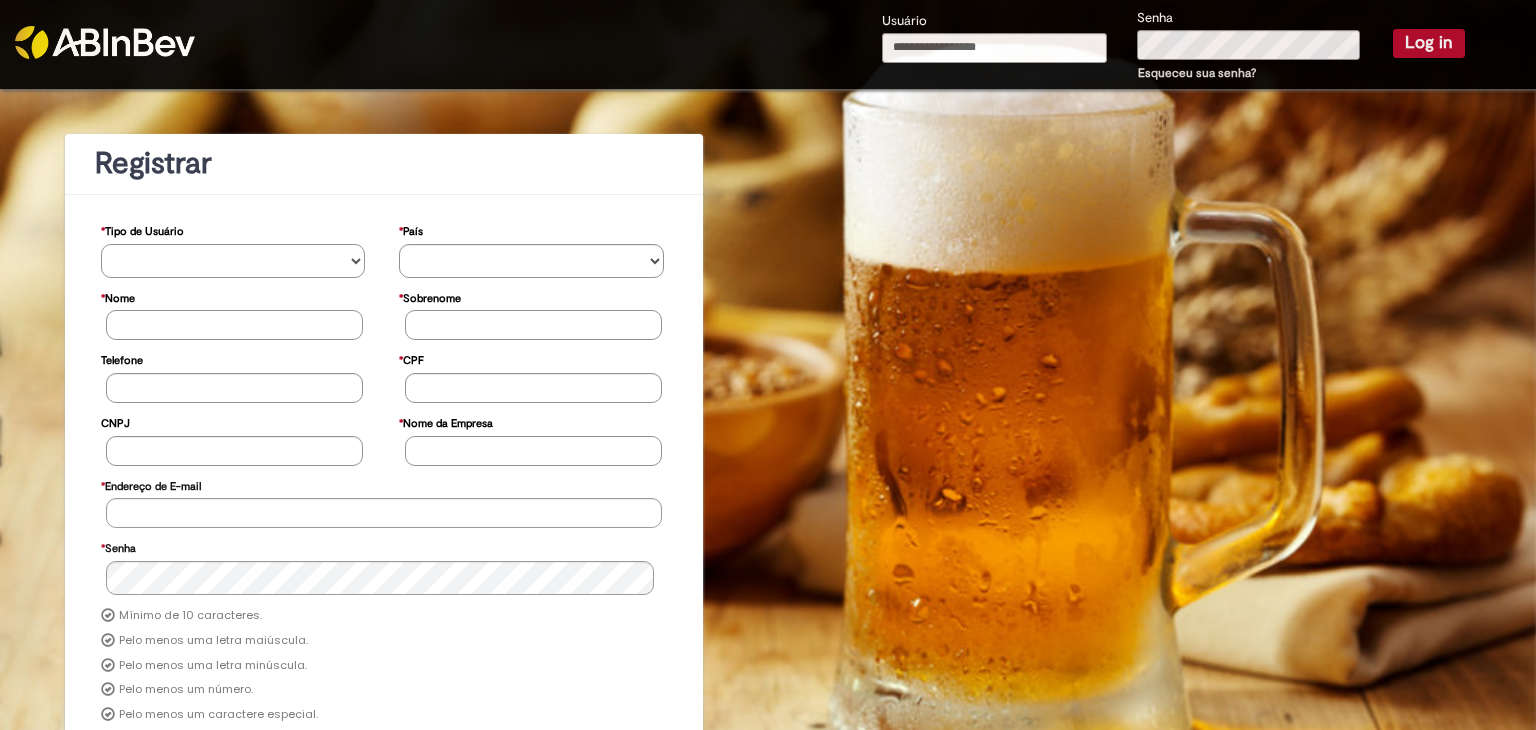 select on "*********" 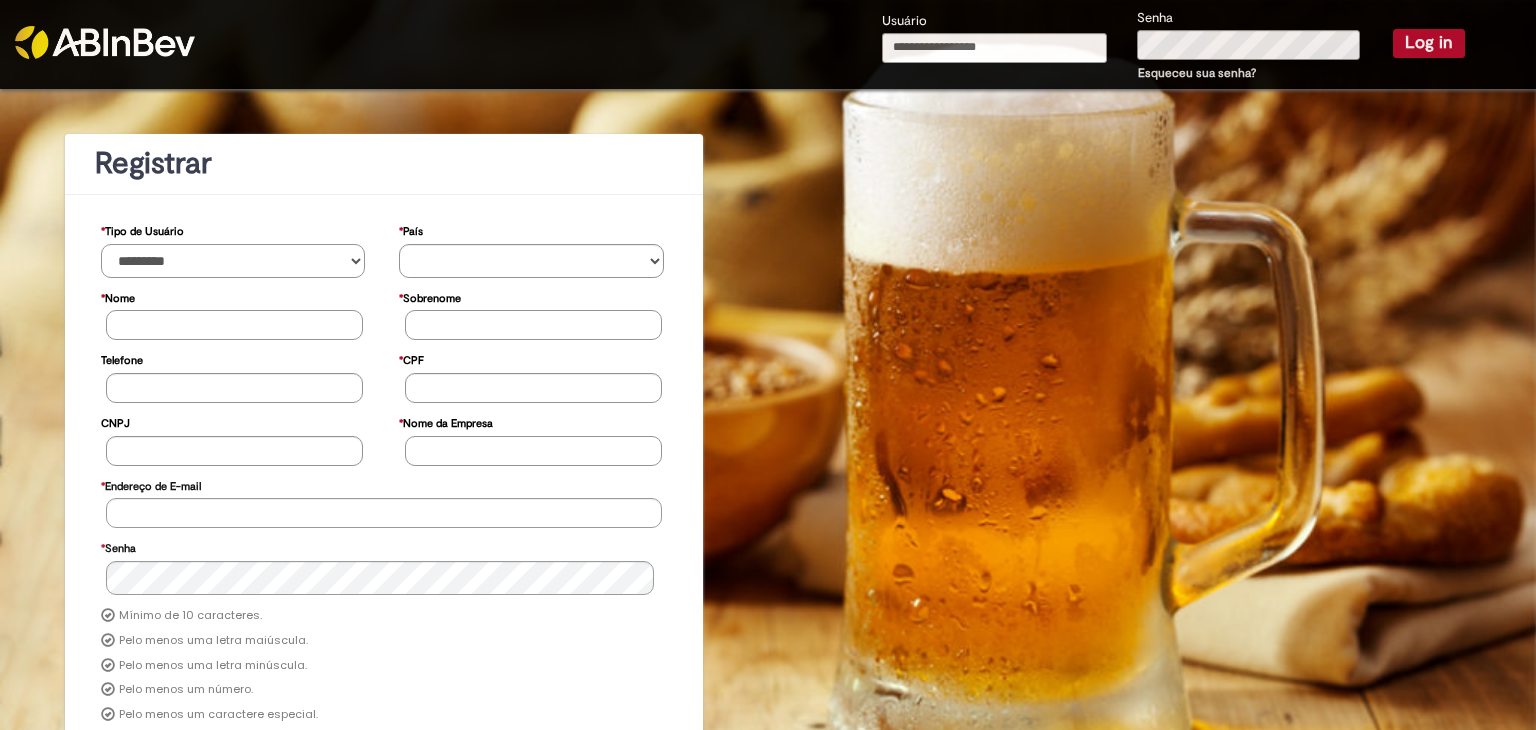 click on "**********" at bounding box center (233, 261) 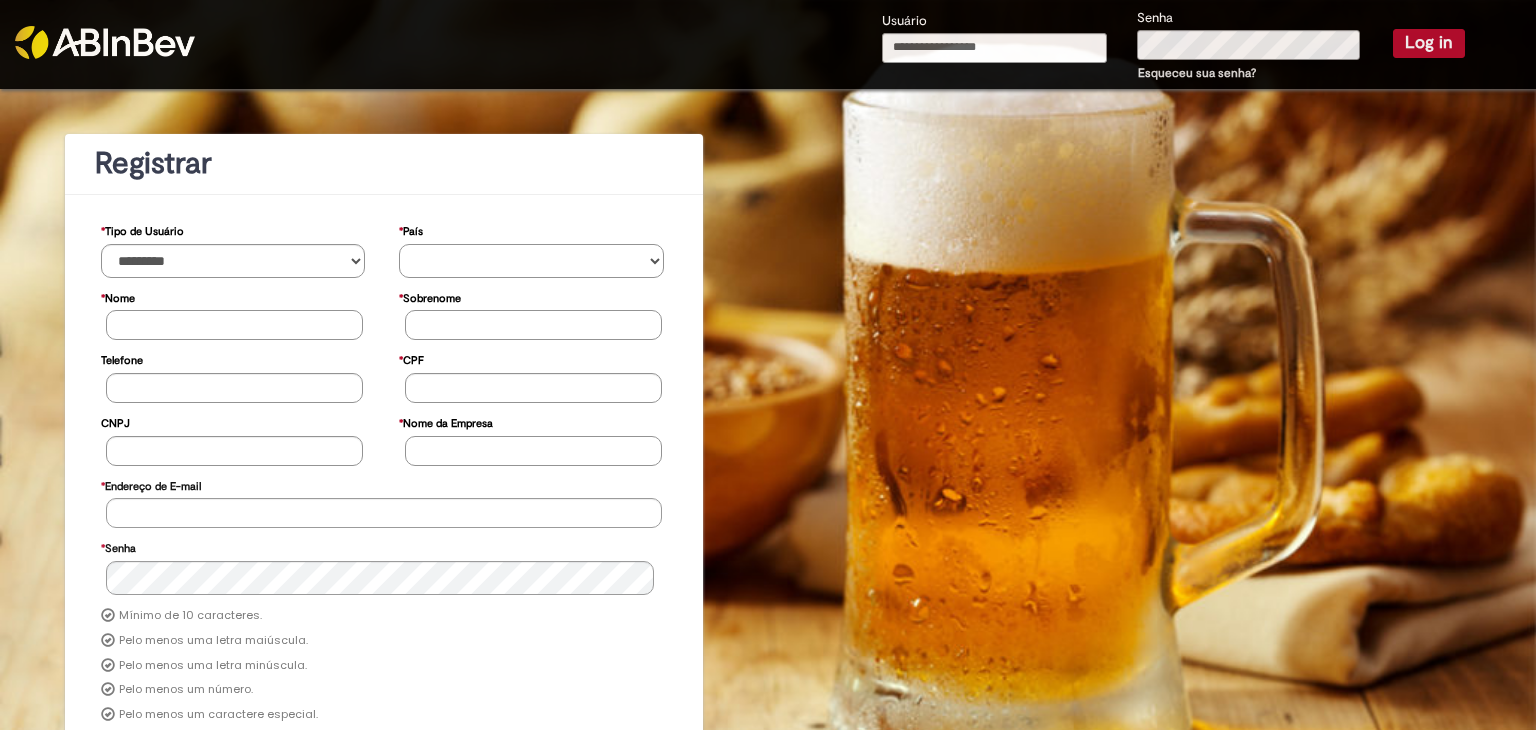 click on "*********   *******   ******   *****   ********   *******" at bounding box center [531, 261] 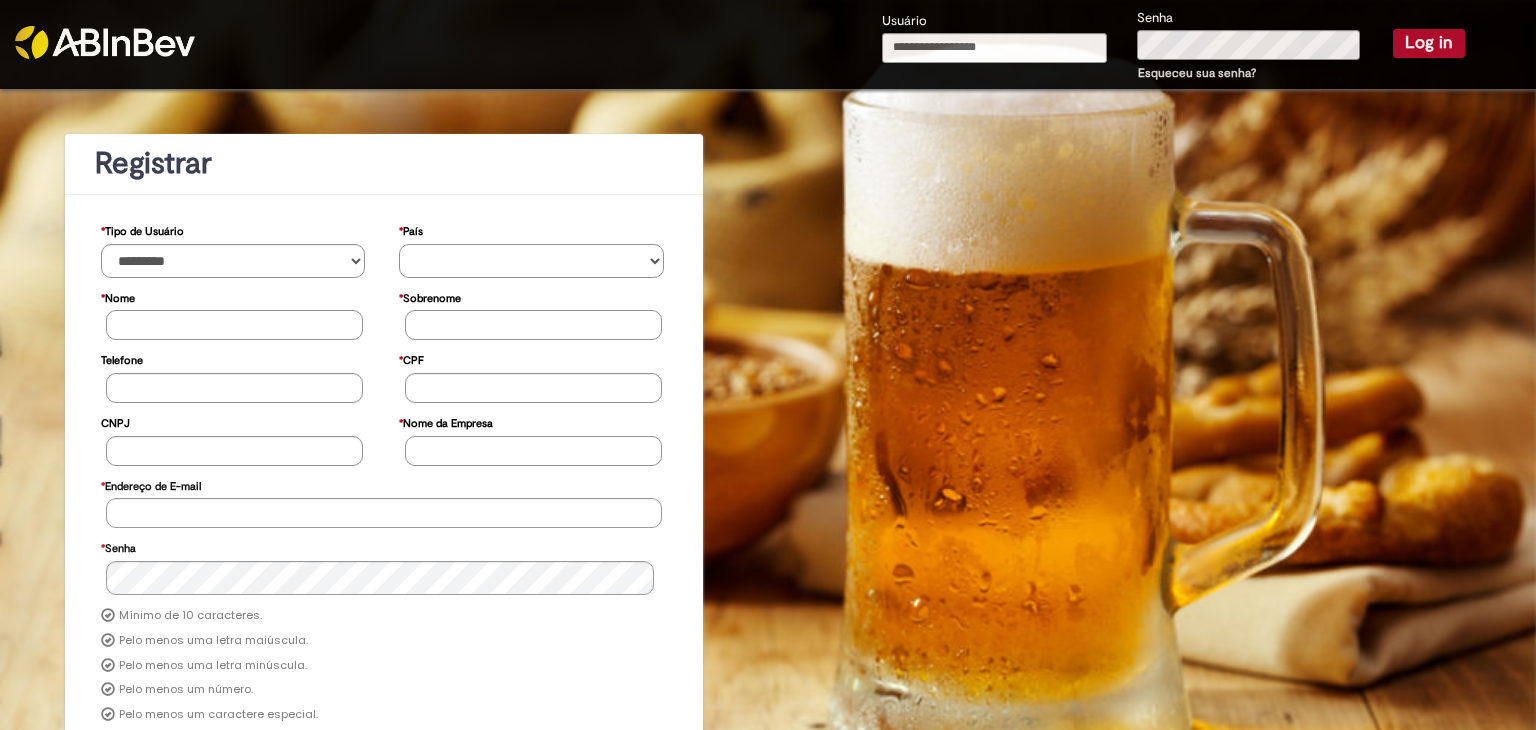 select on "**" 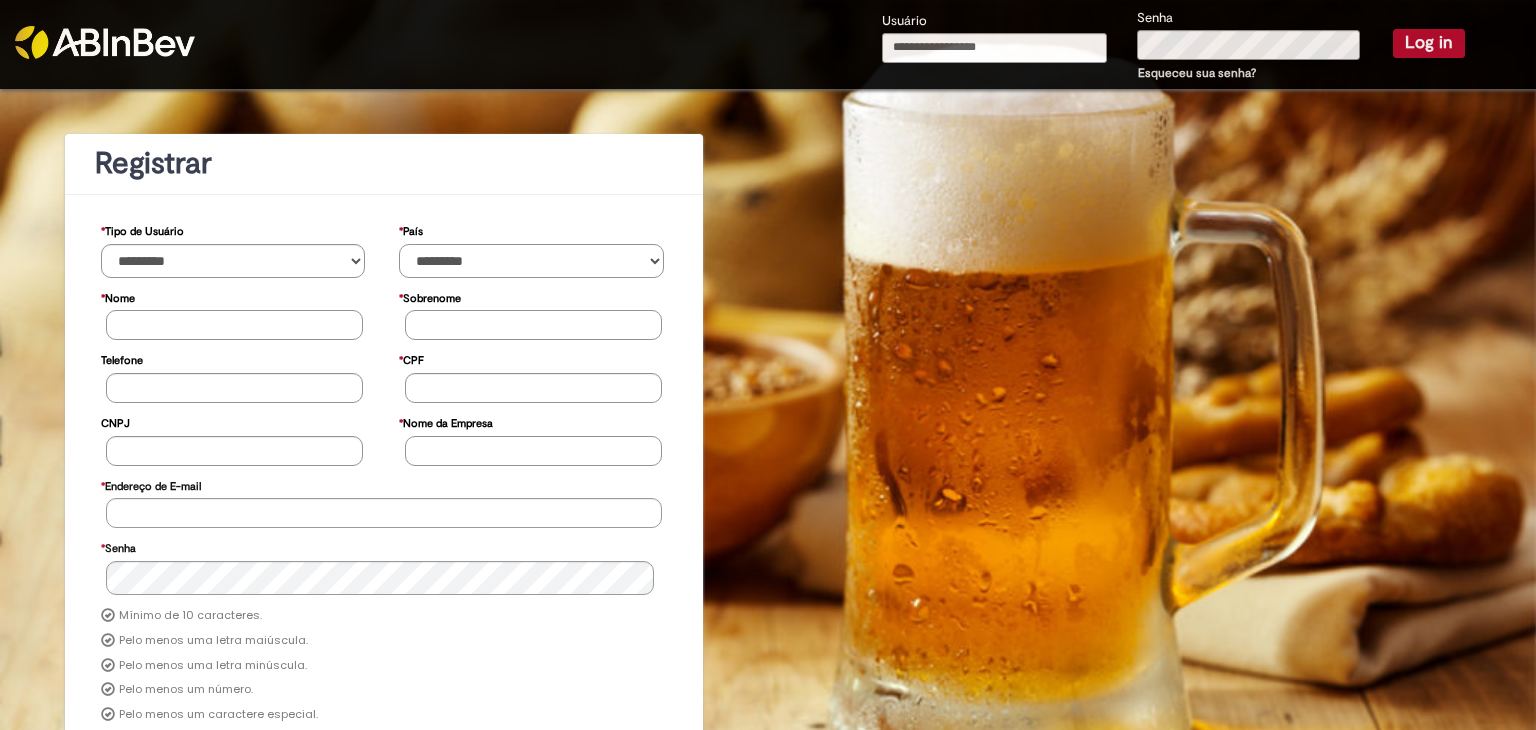 click on "*********   *******   ******   *****   ********   *******" at bounding box center (531, 261) 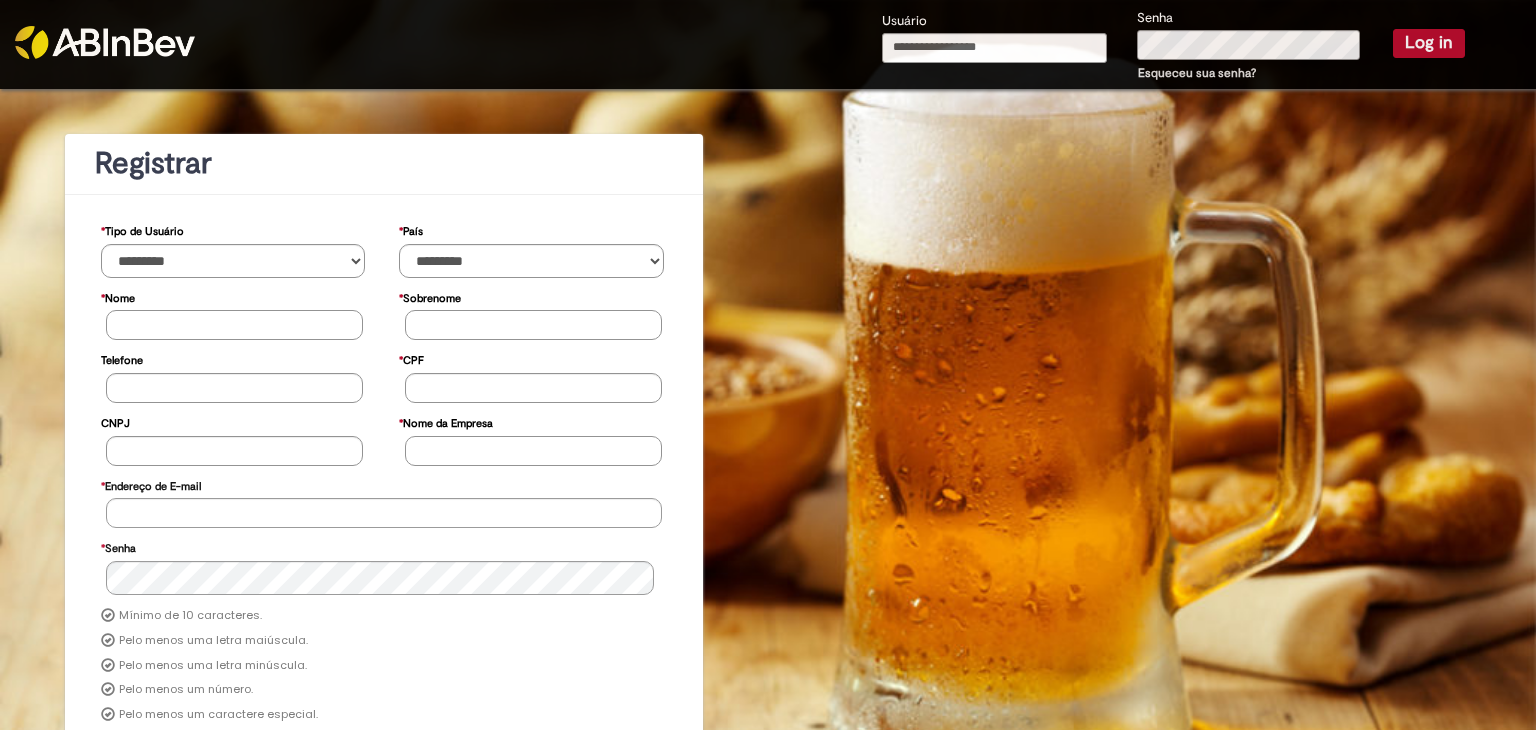 click on "*  Nome" at bounding box center [234, 325] 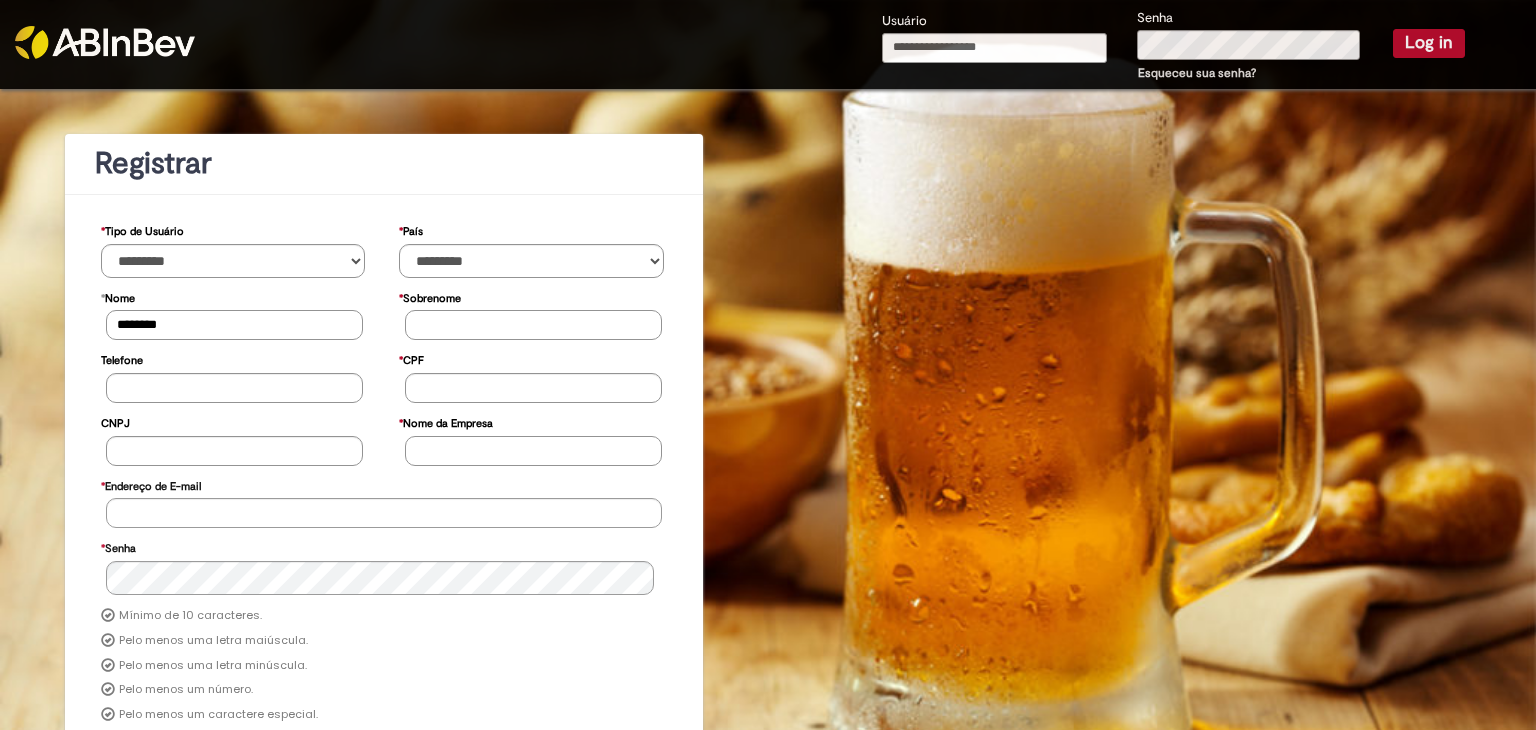 type on "********" 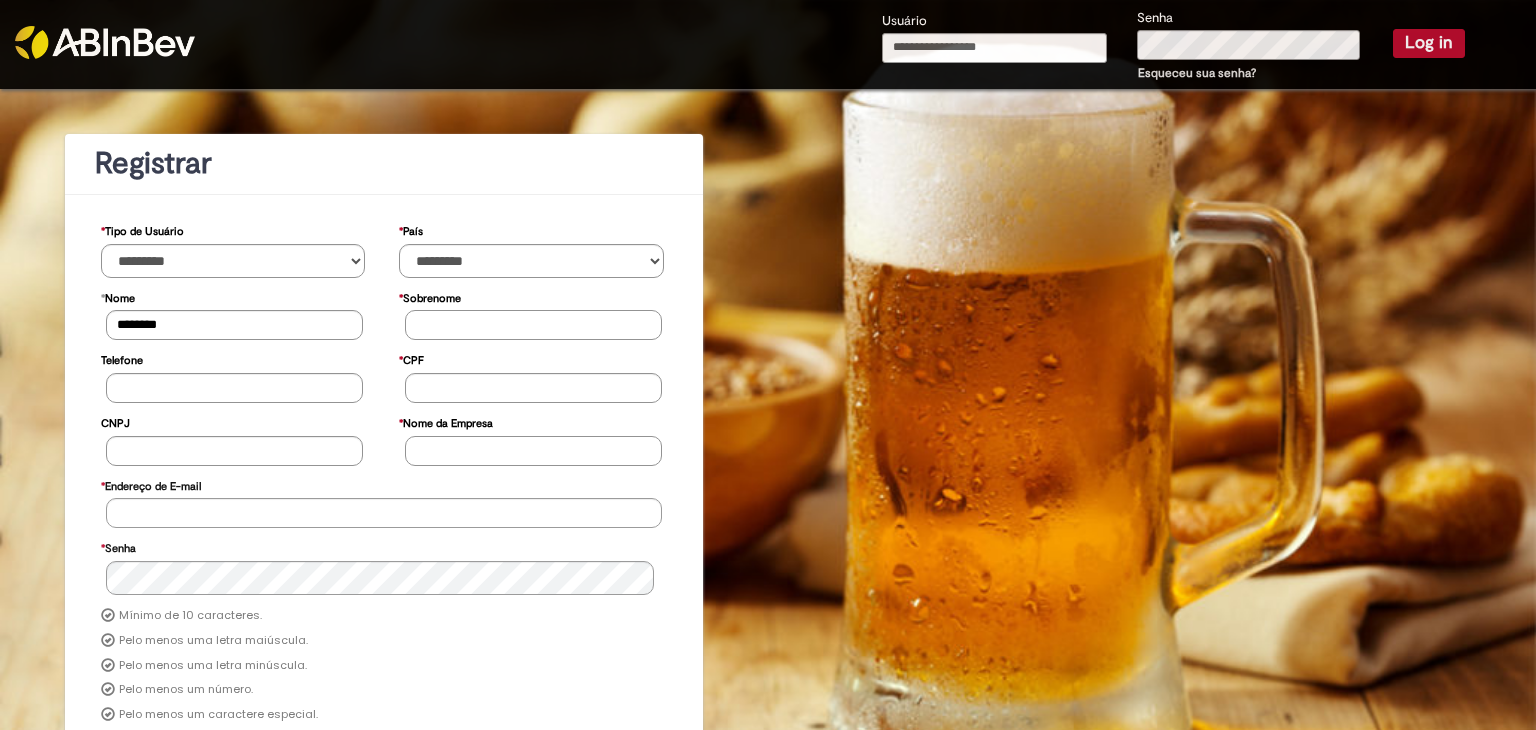 click on "*  Sobrenome" at bounding box center (533, 325) 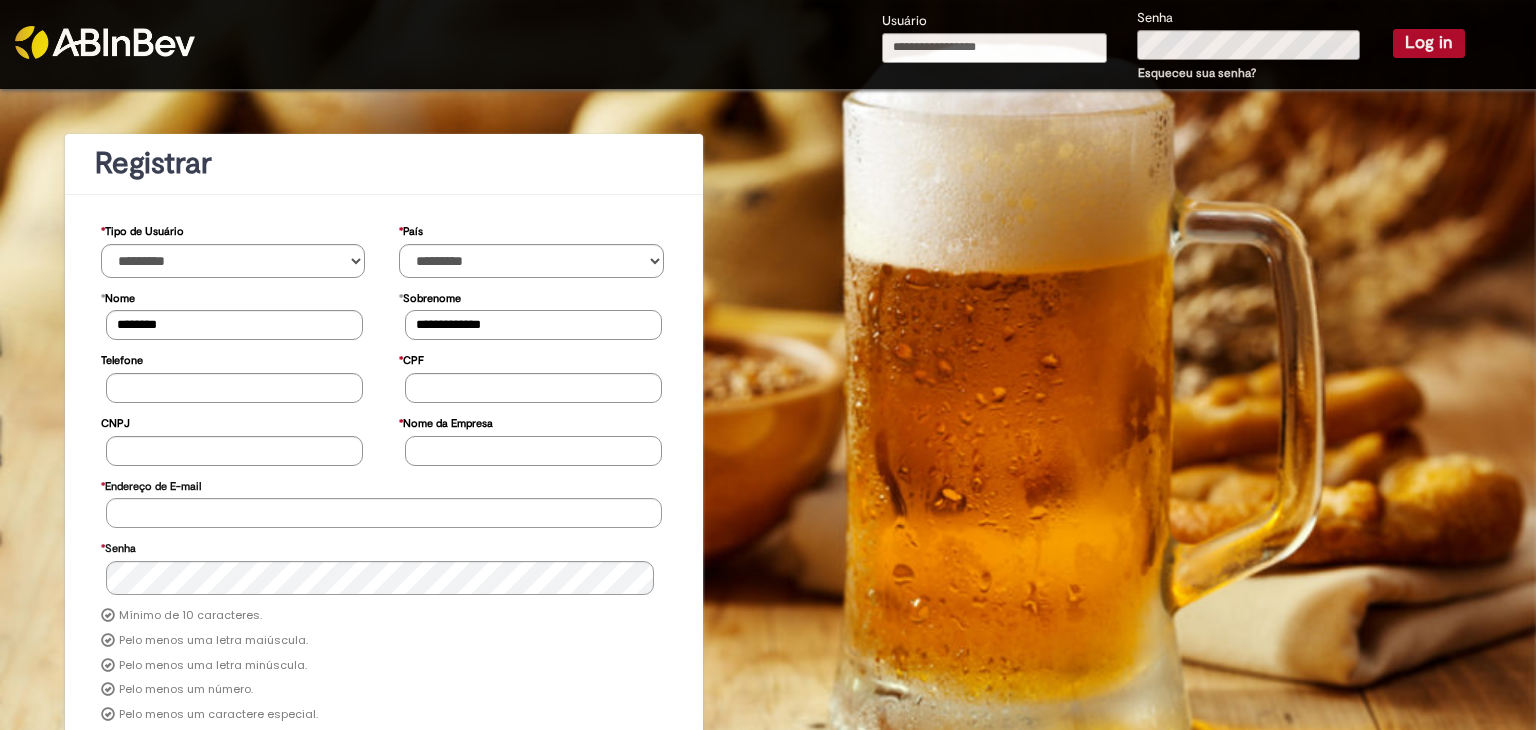 type on "**********" 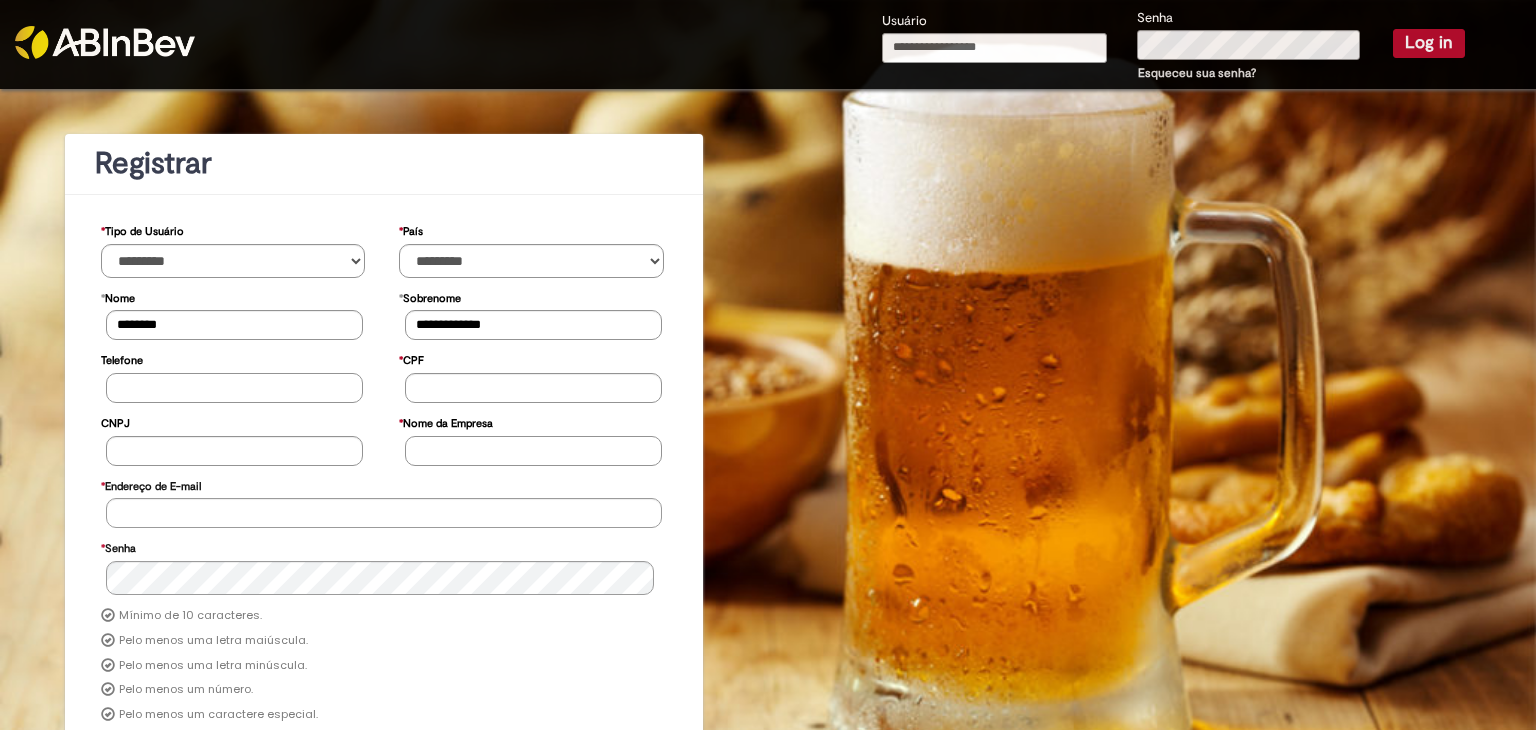 click on "Telefone" at bounding box center (234, 388) 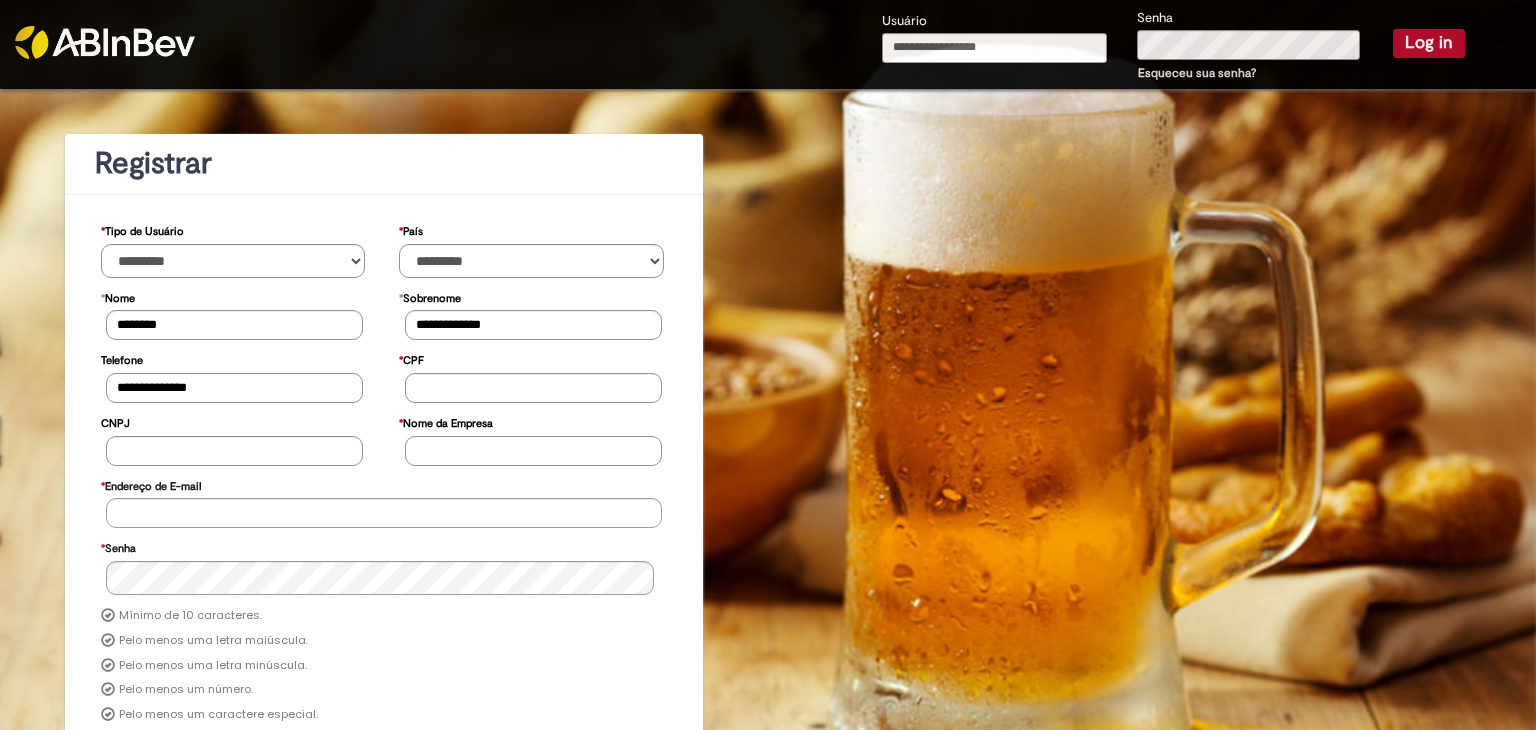 type on "**********" 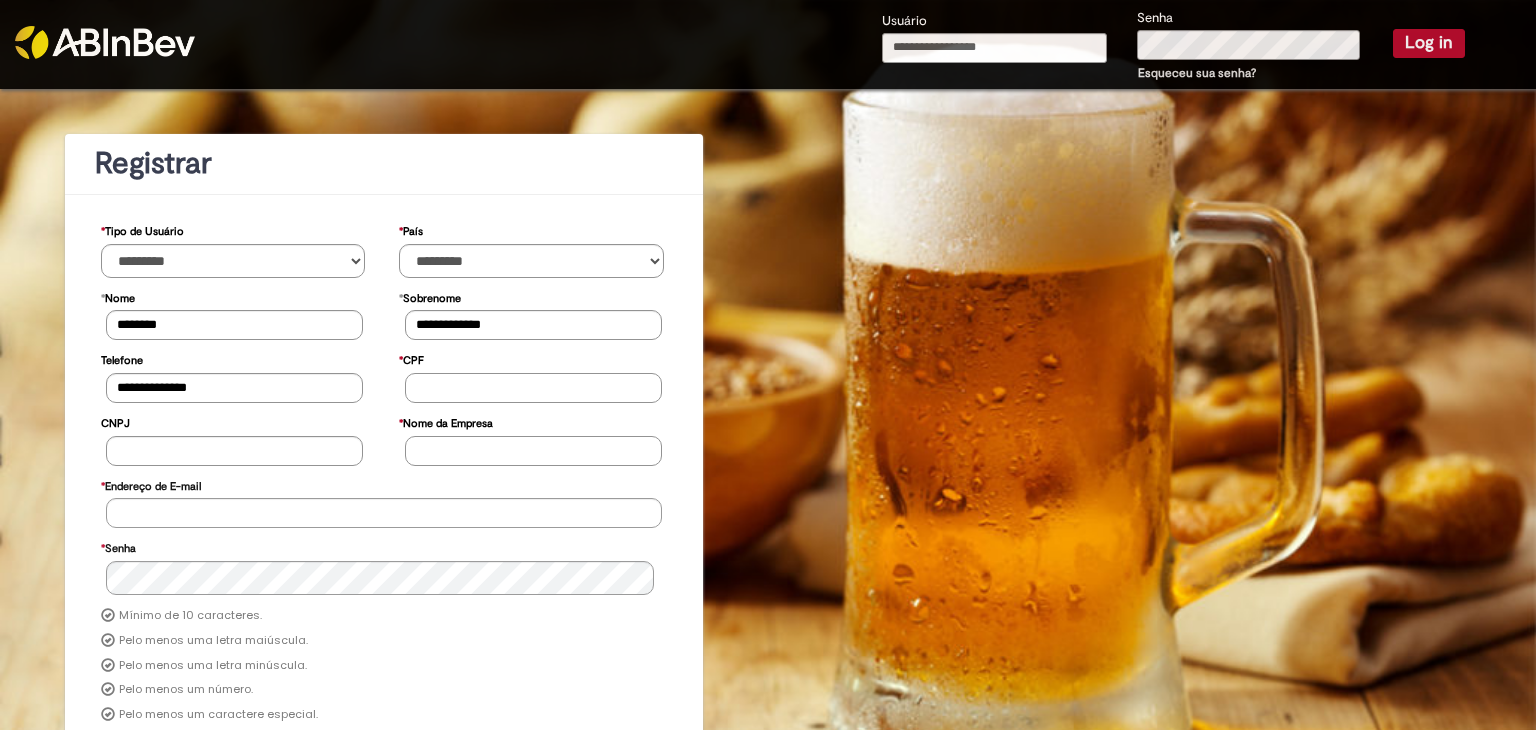 click on "*  CPF" at bounding box center [533, 388] 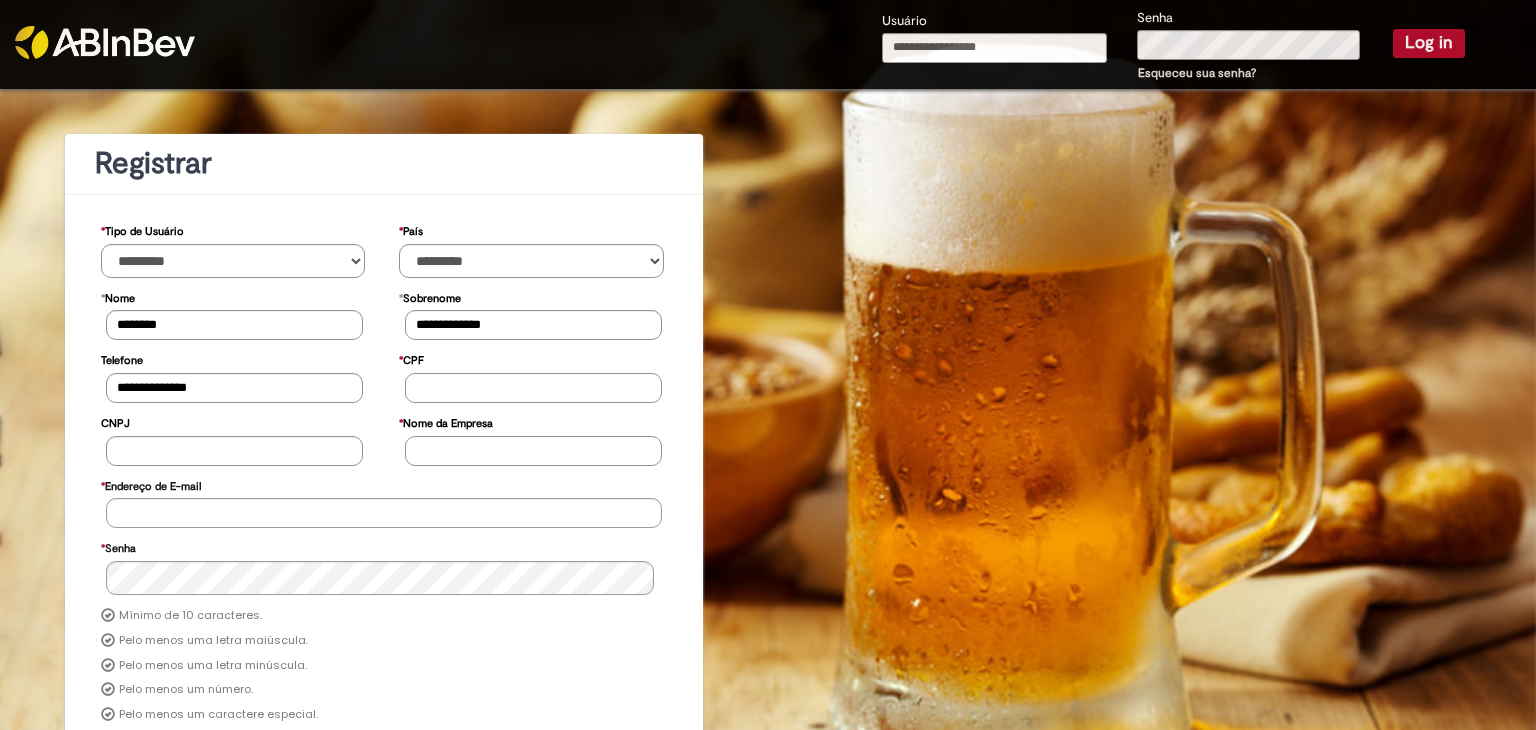 type on "**********" 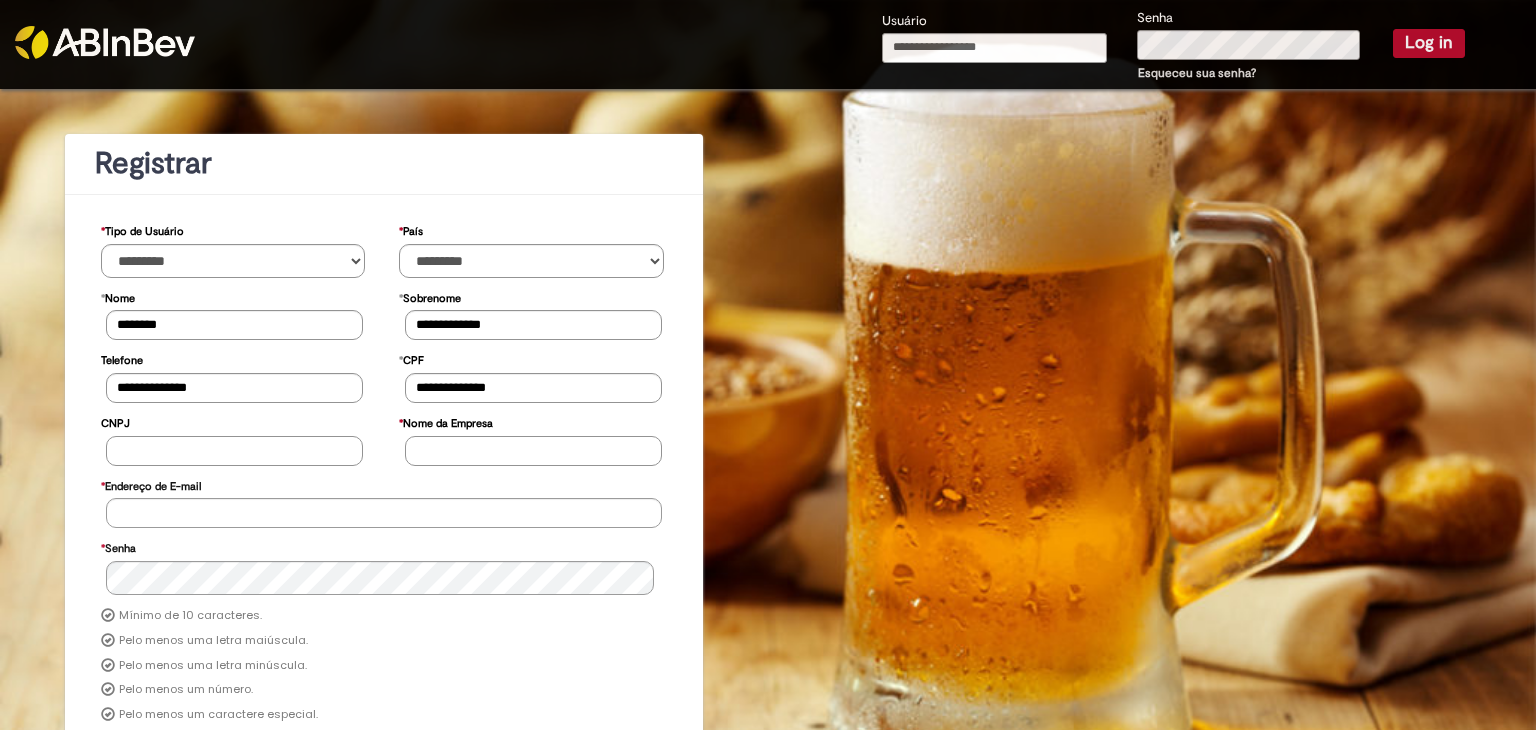 click on "CNPJ" at bounding box center [234, 451] 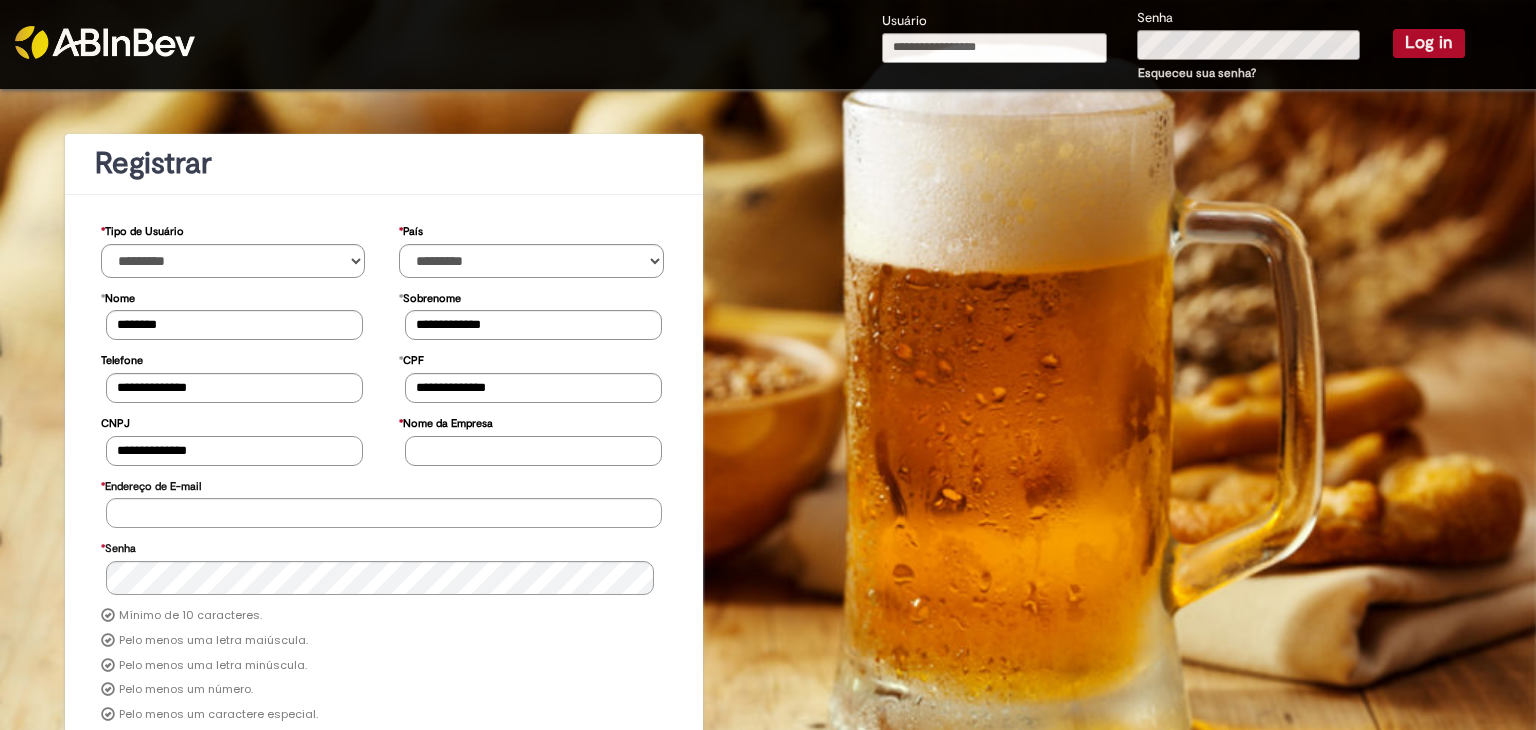 type on "**********" 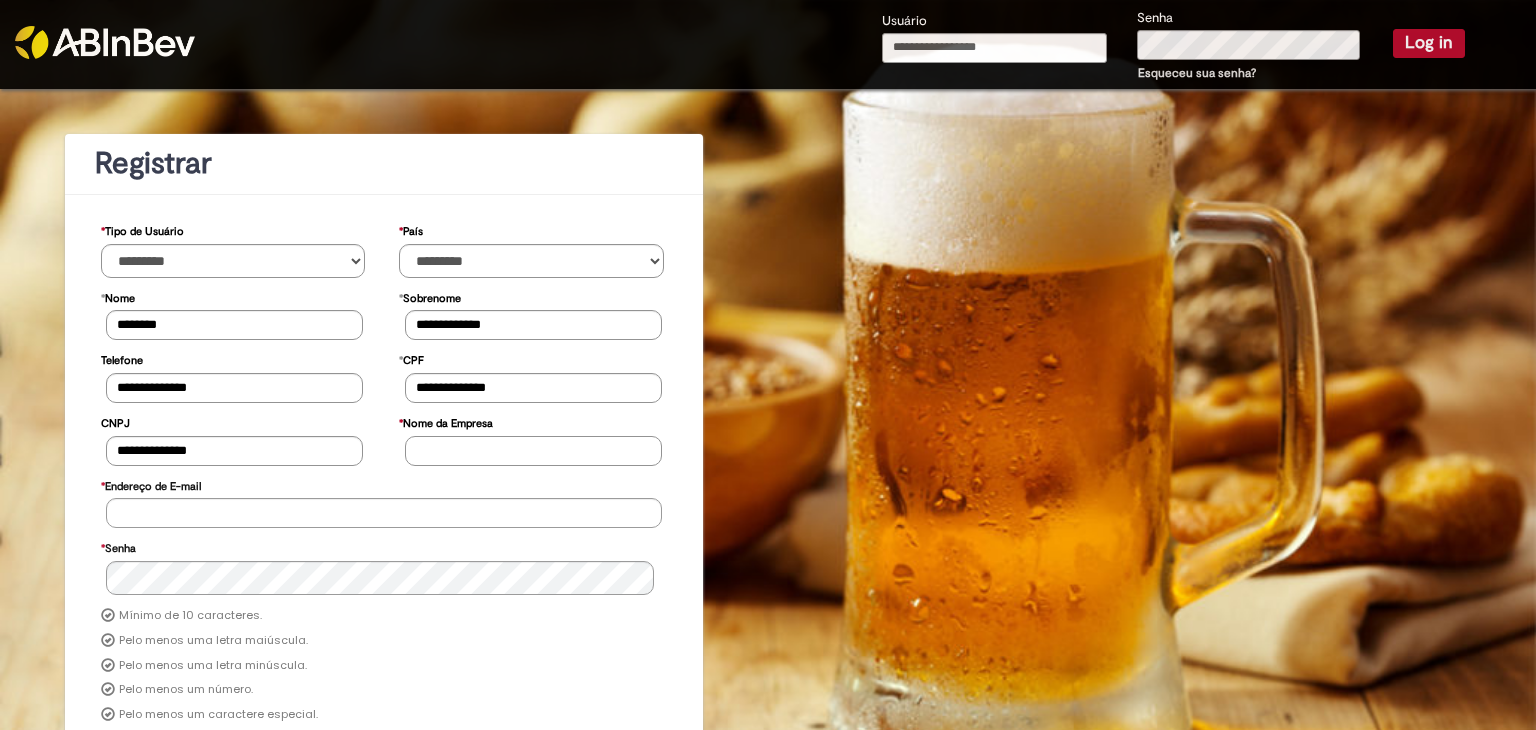 click on "*  Nome da Empresa" at bounding box center (533, 451) 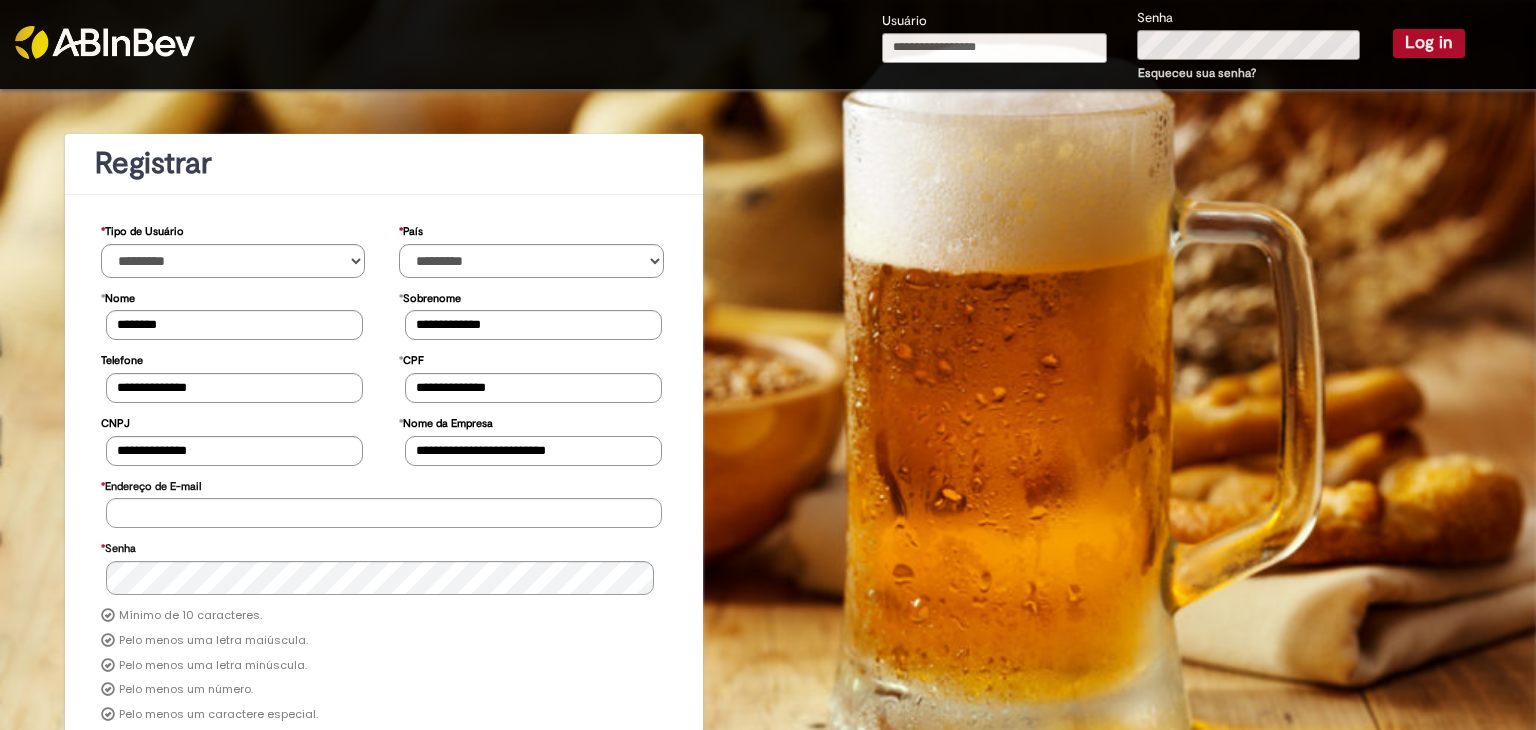 type on "**********" 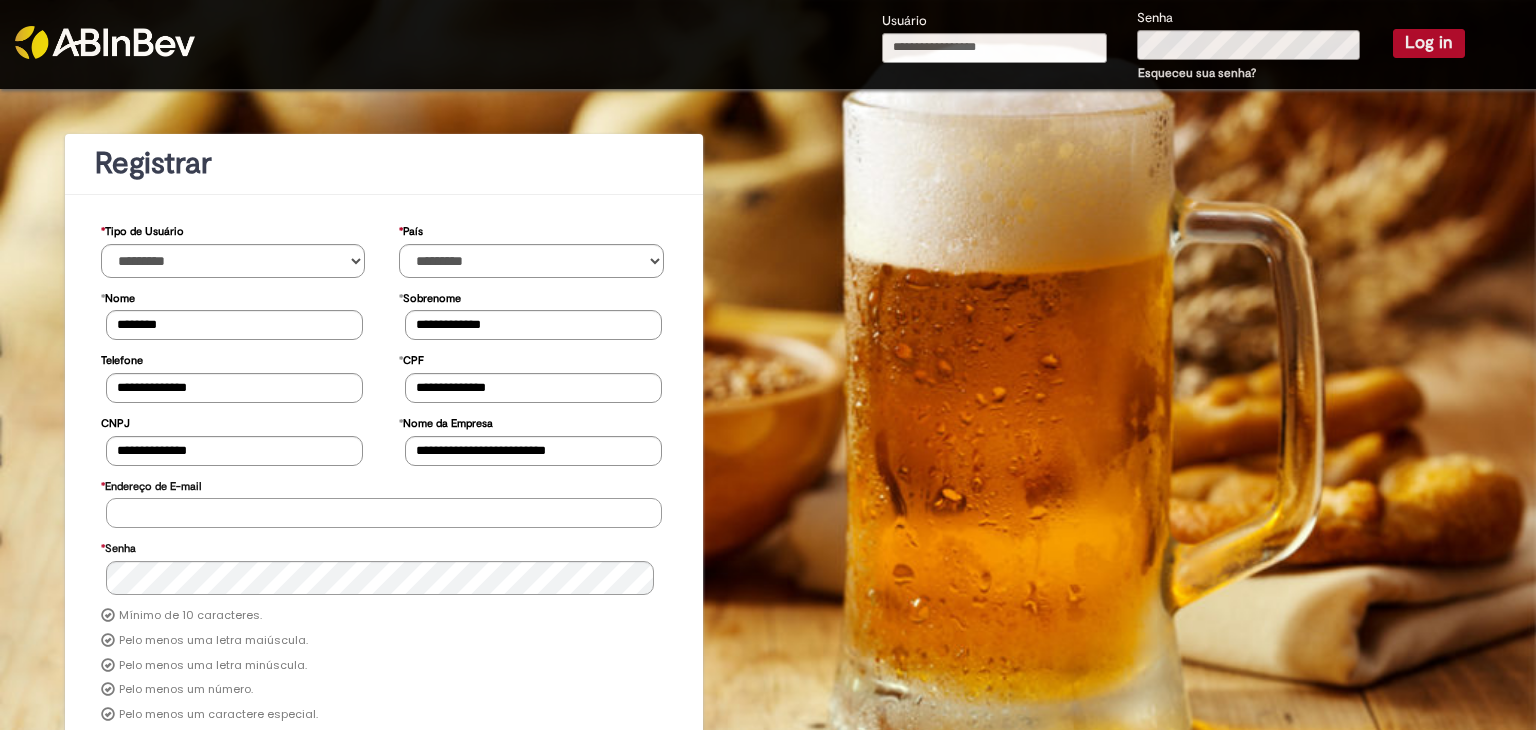 click on "*  Endereço de E-mail" at bounding box center (384, 513) 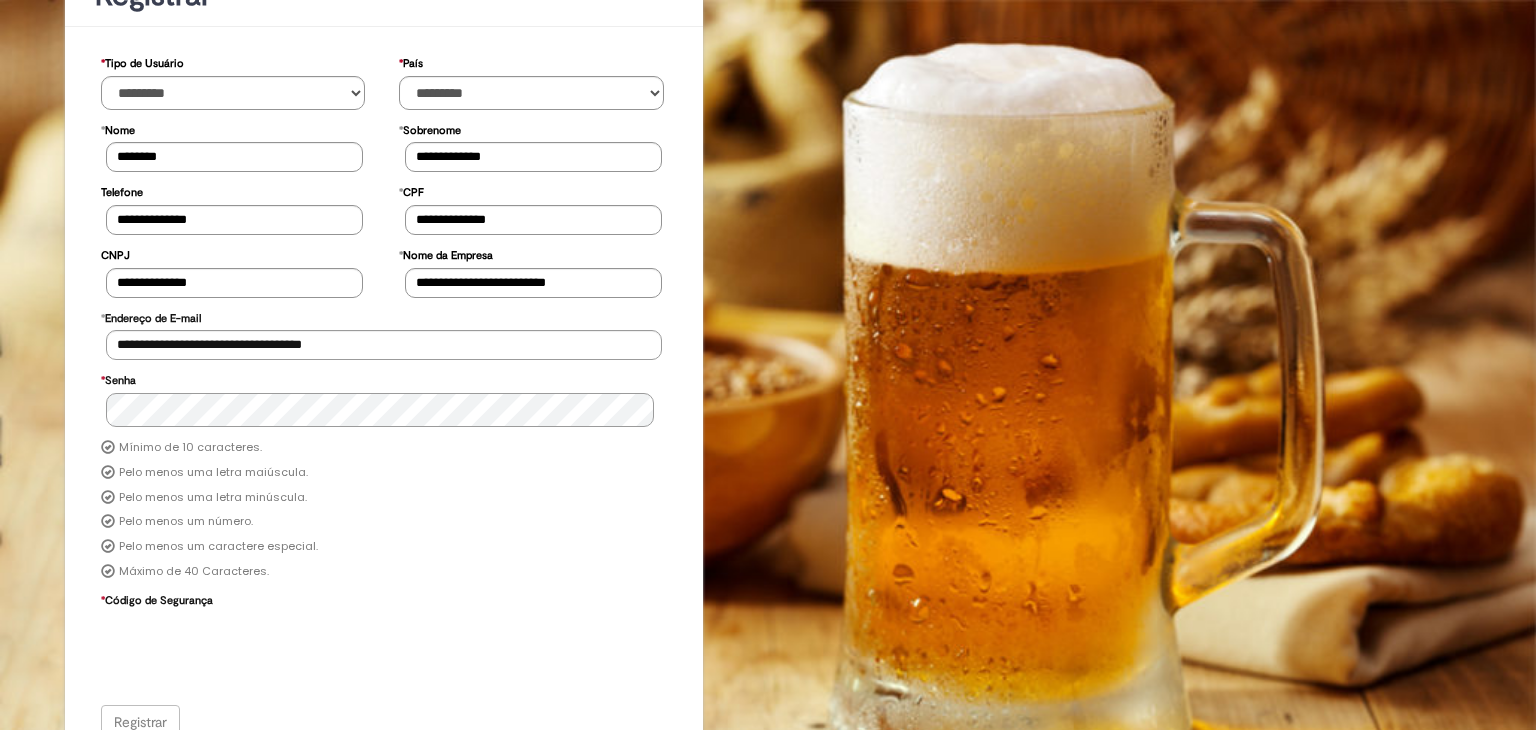 scroll, scrollTop: 190, scrollLeft: 0, axis: vertical 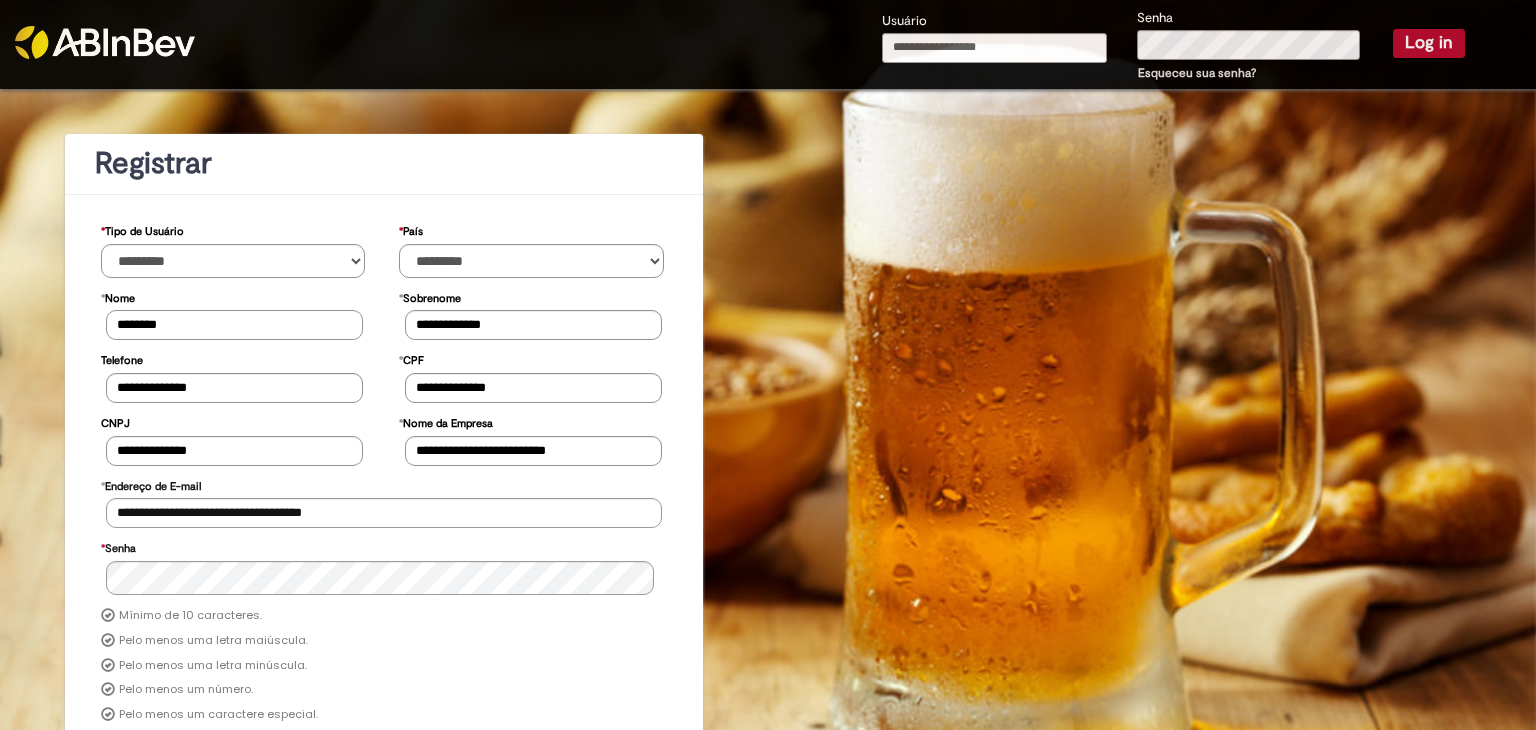 drag, startPoint x: 173, startPoint y: 324, endPoint x: 112, endPoint y: 328, distance: 61.13101 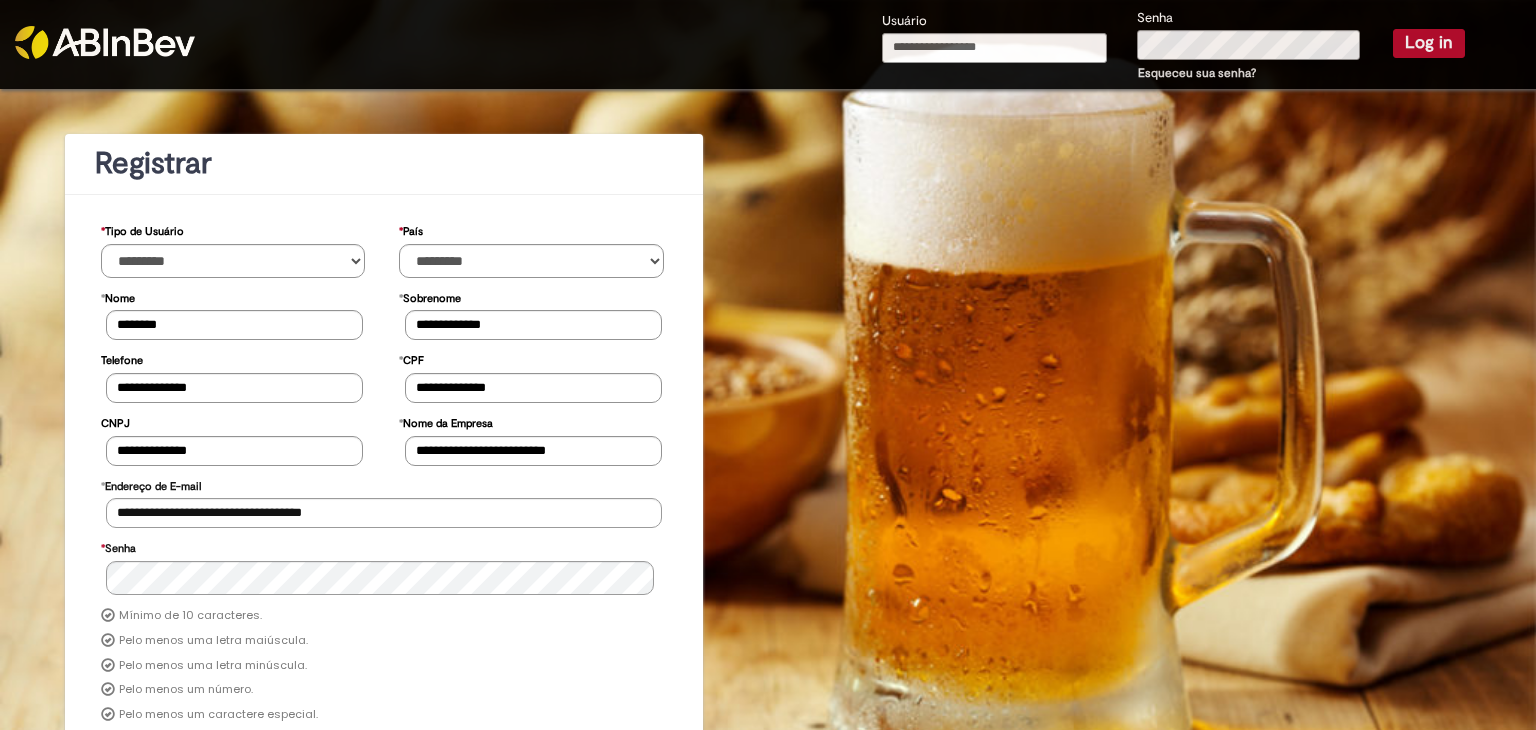 scroll, scrollTop: 190, scrollLeft: 0, axis: vertical 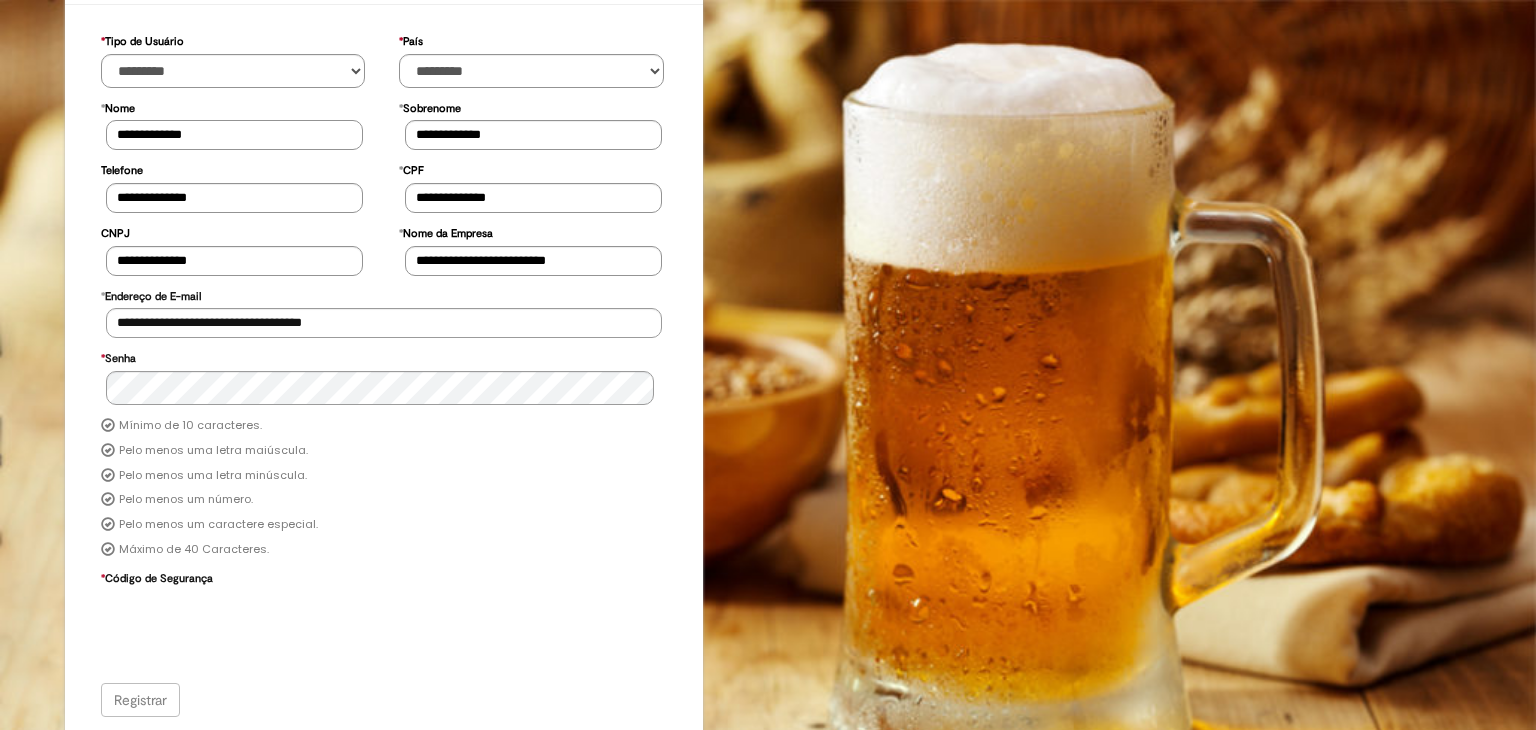 type on "**********" 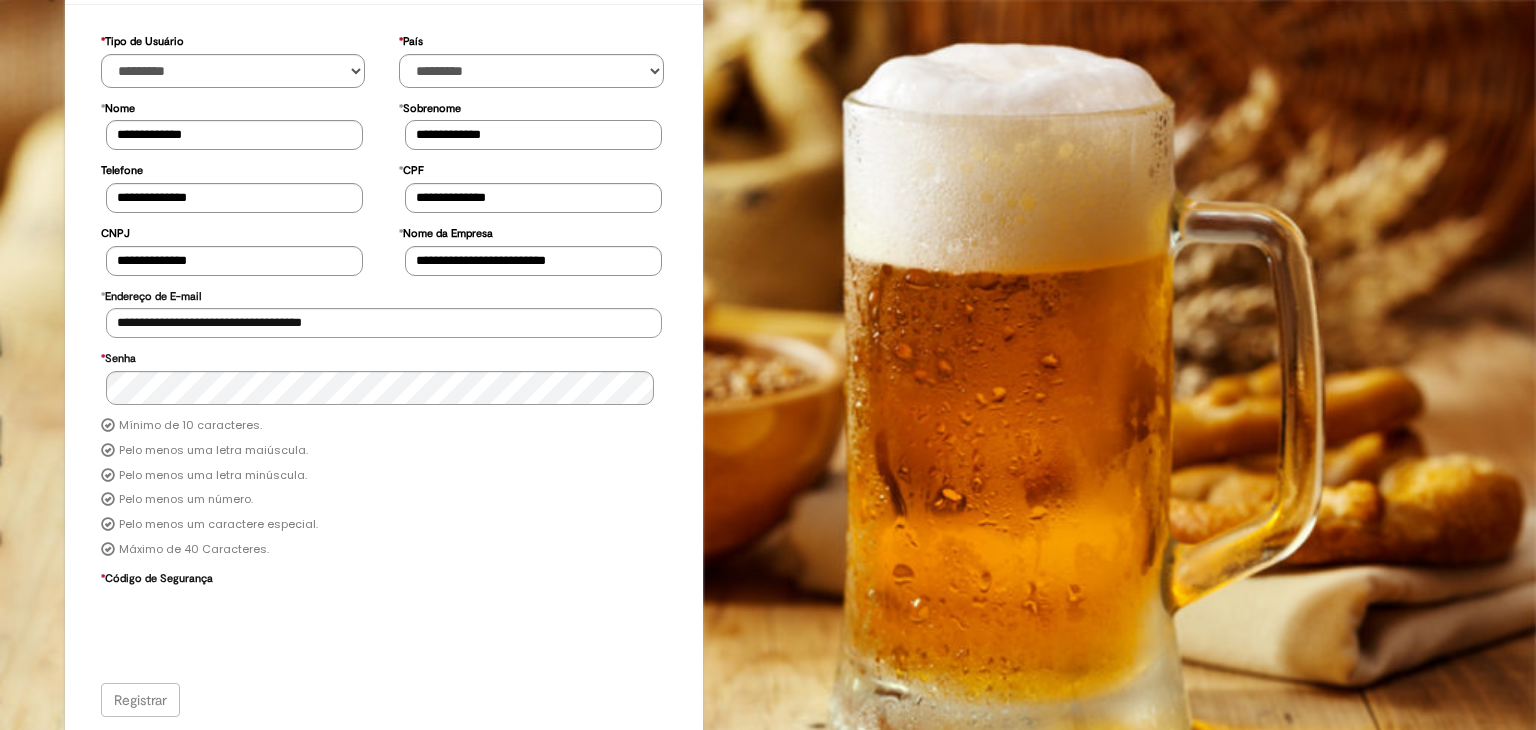 click on "**********" at bounding box center [533, 135] 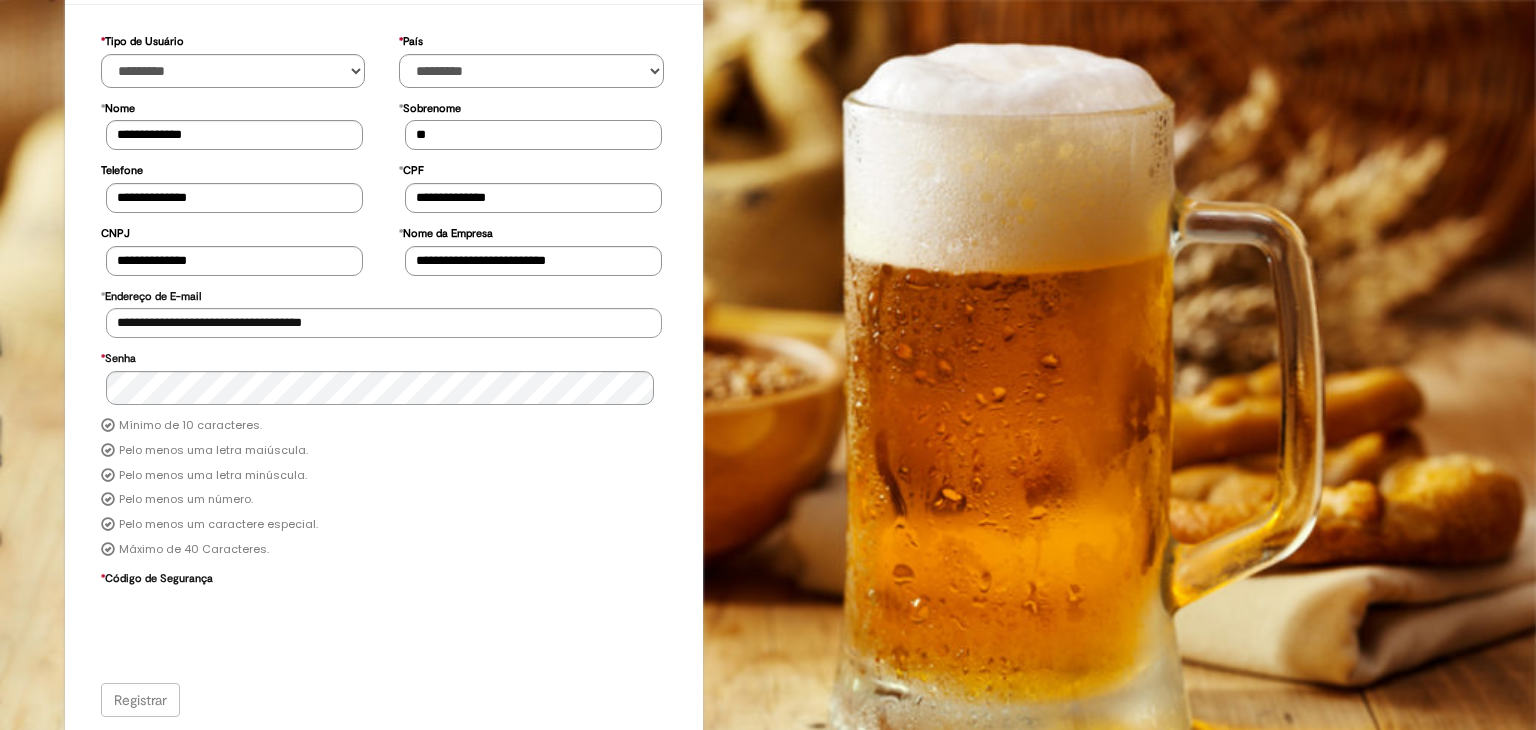 type on "*" 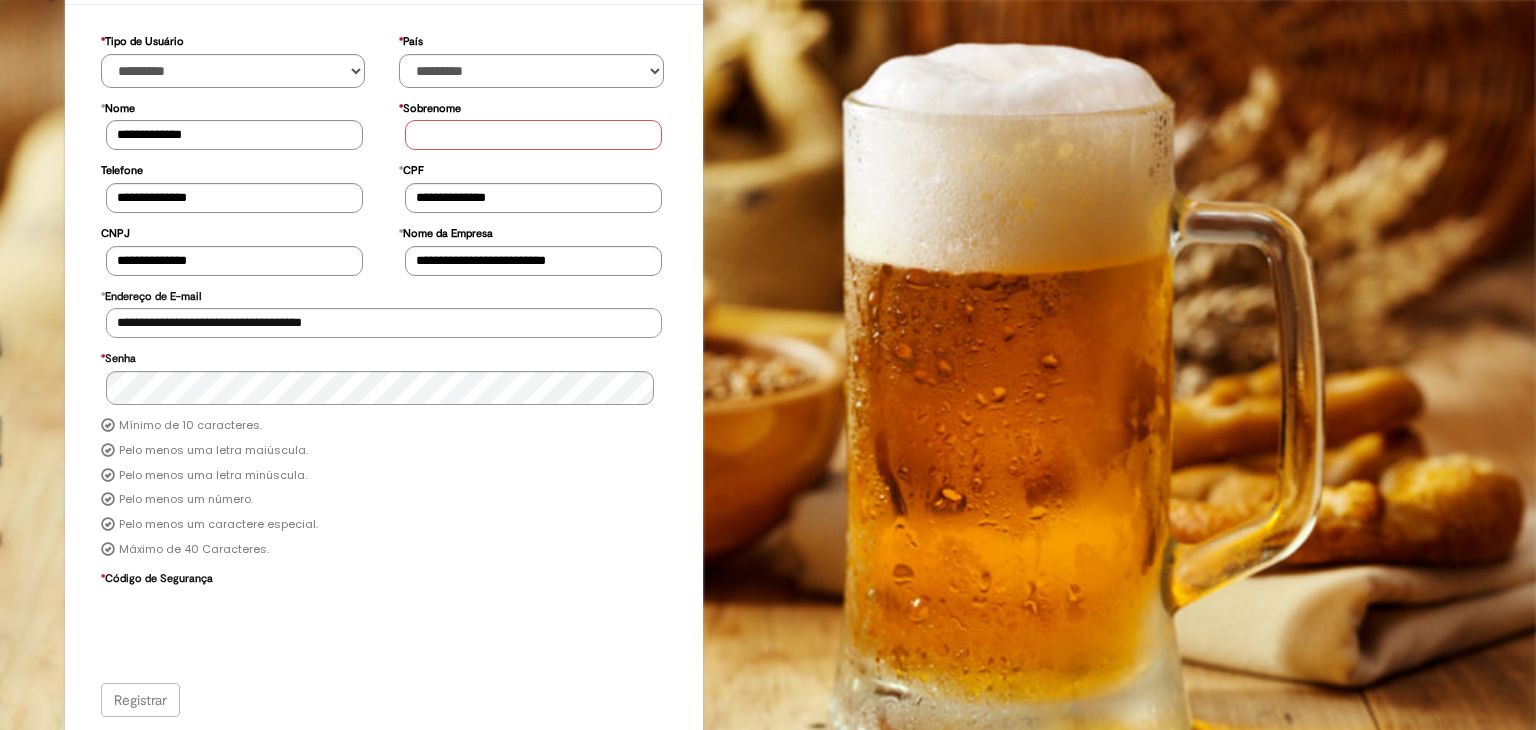 type on "*" 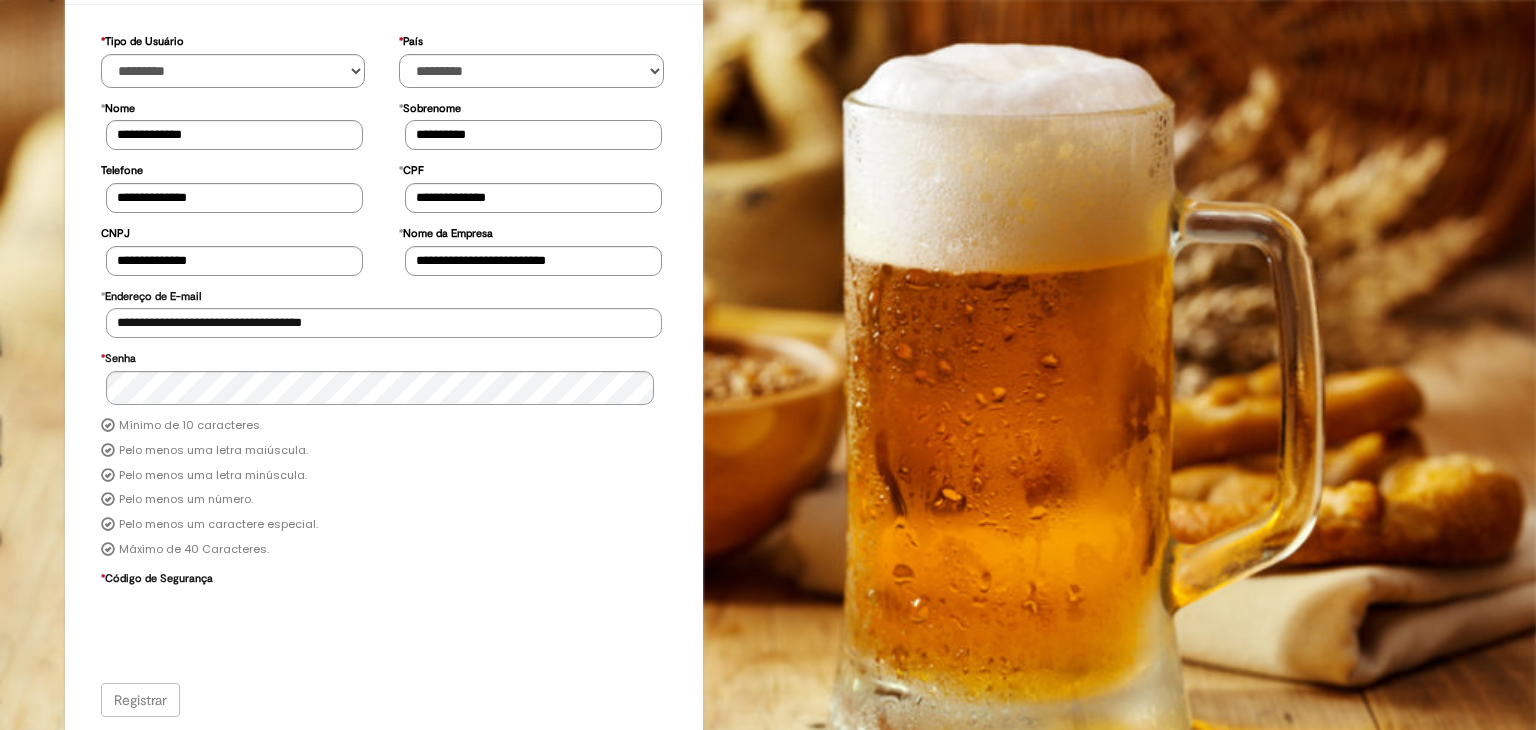 type on "**********" 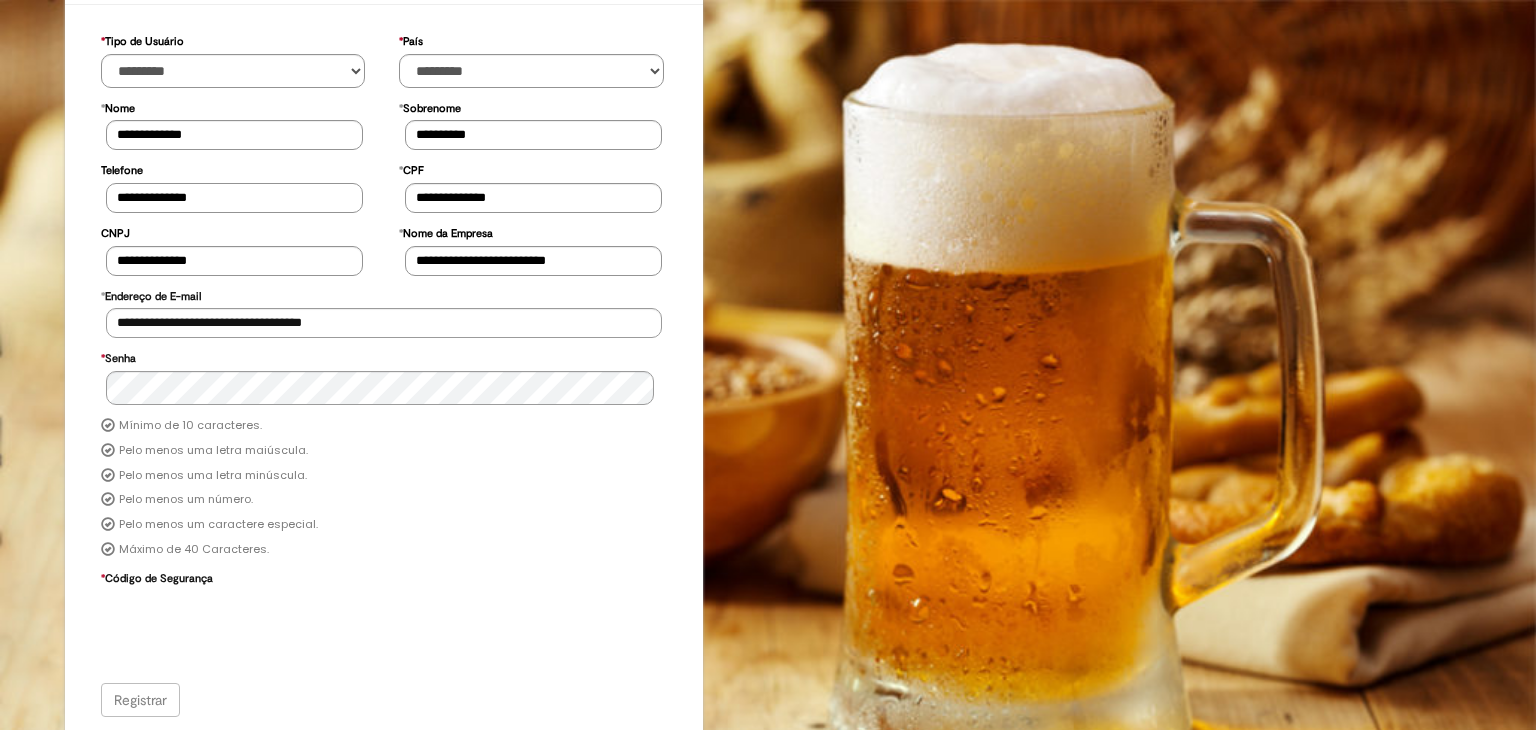 click on "**********" at bounding box center (234, 198) 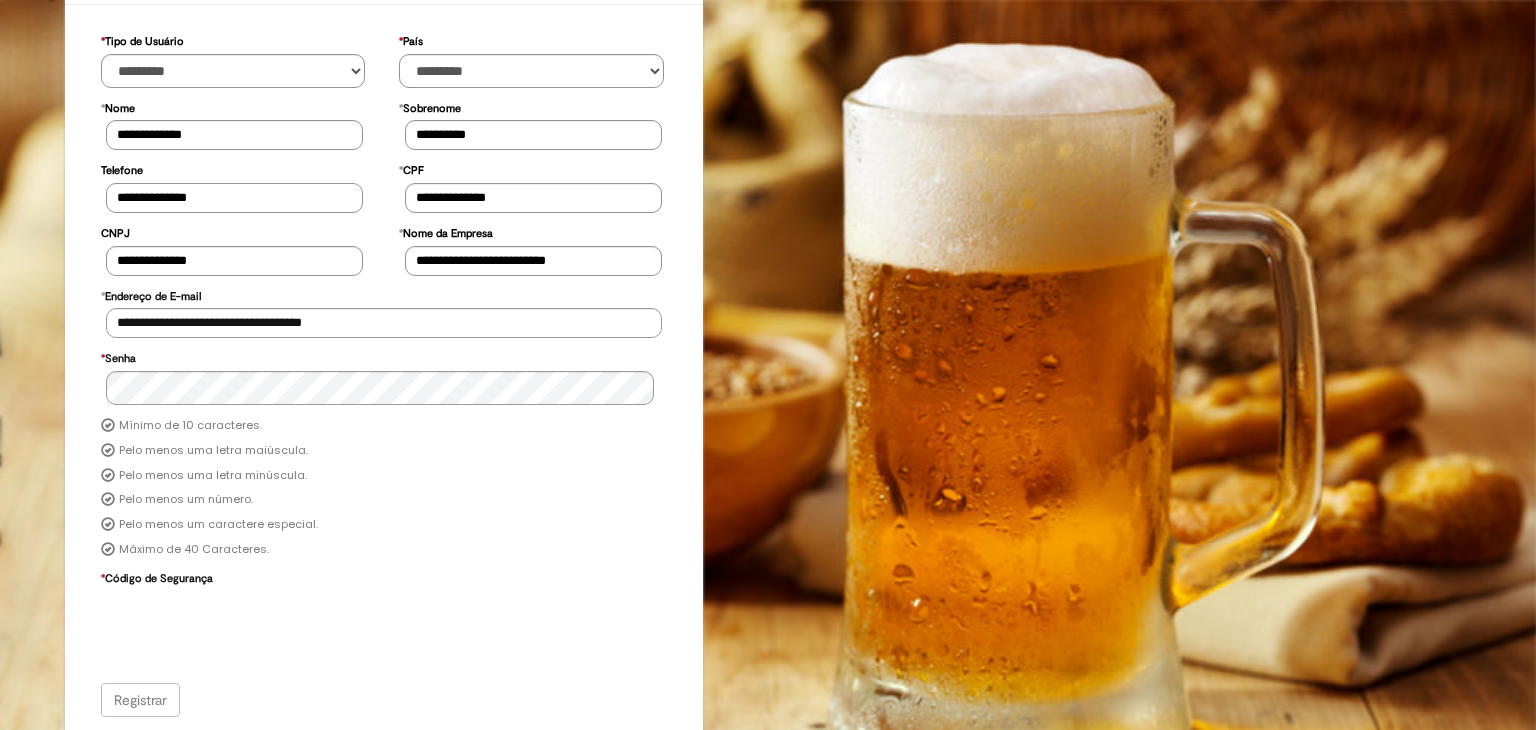 click on "**********" at bounding box center [234, 198] 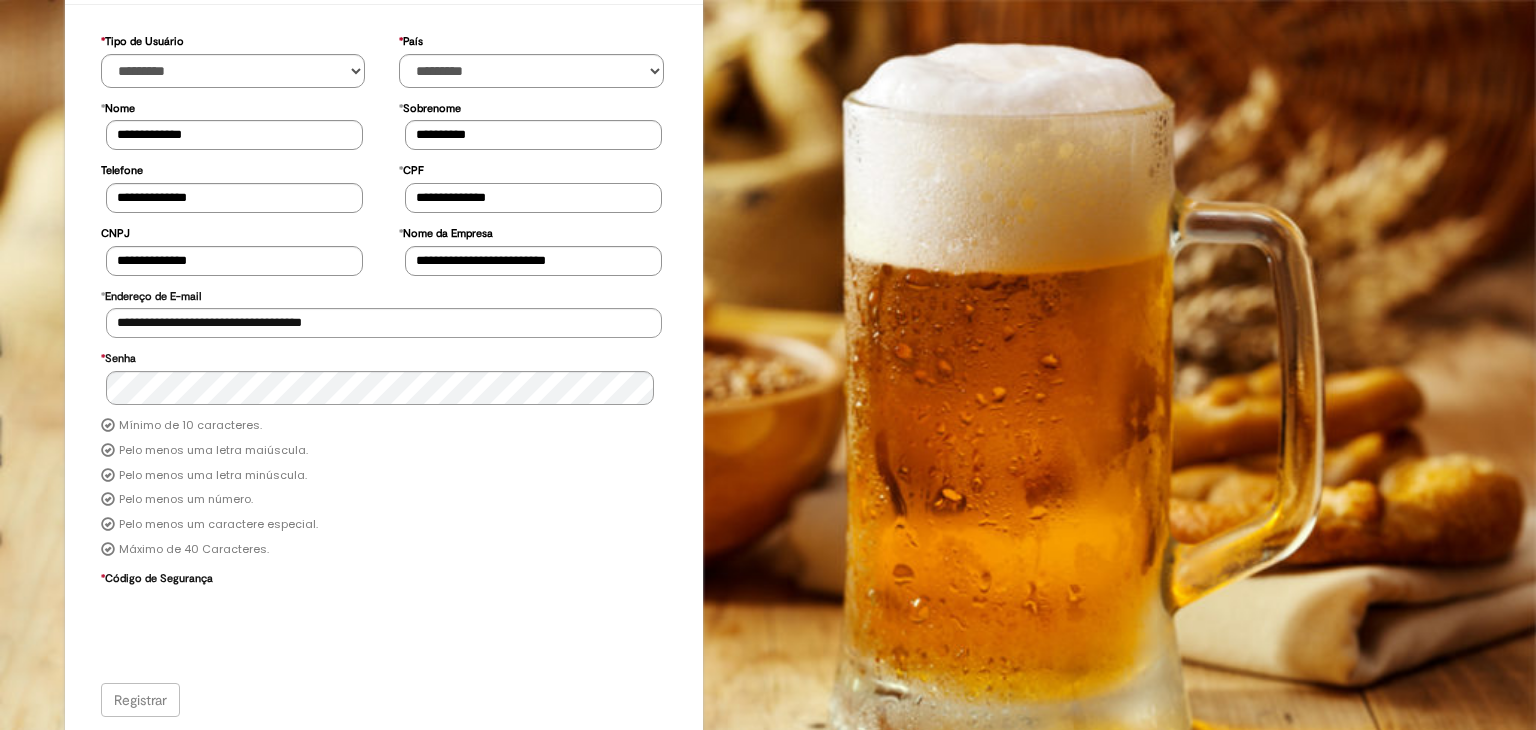 drag, startPoint x: 411, startPoint y: 195, endPoint x: 498, endPoint y: 195, distance: 87 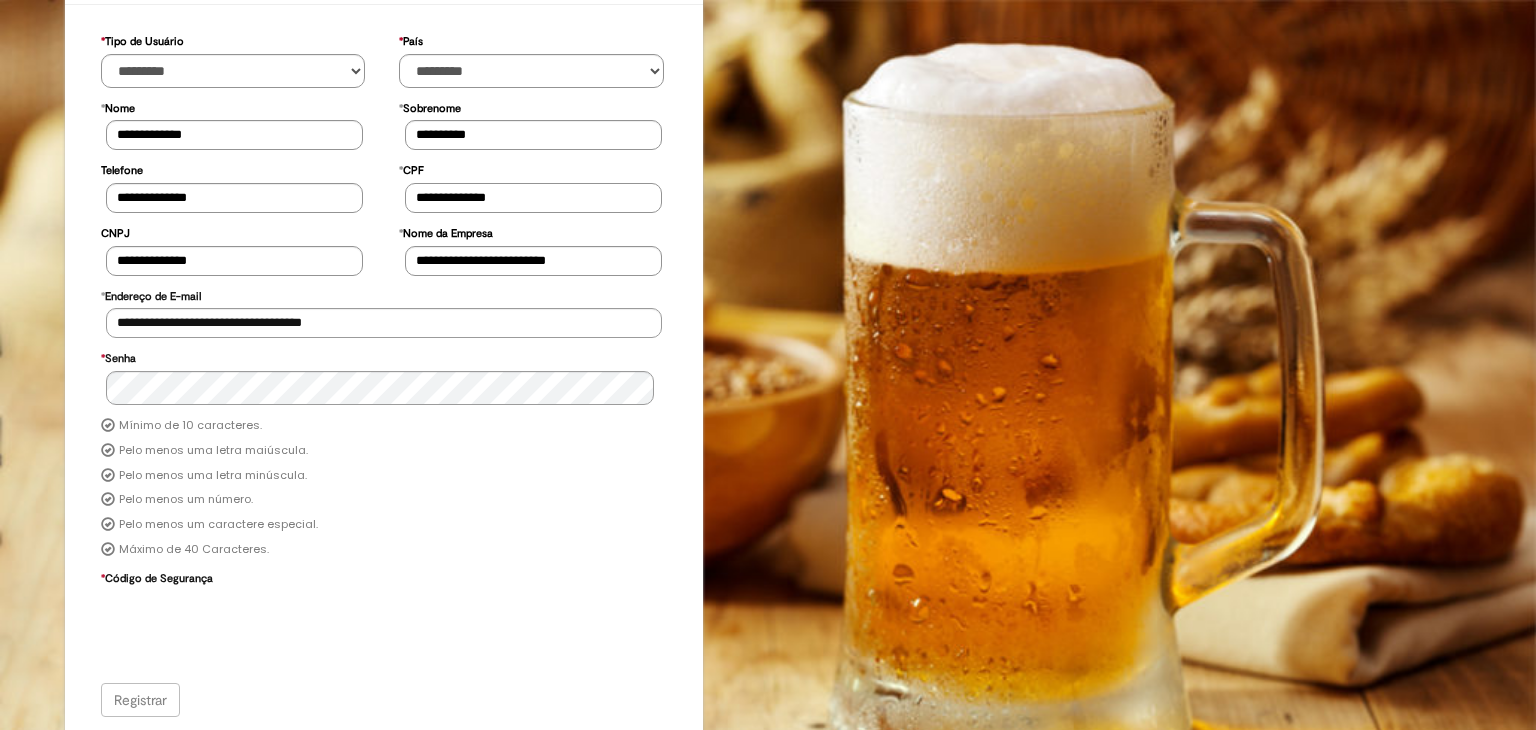 click on "**********" at bounding box center [533, 198] 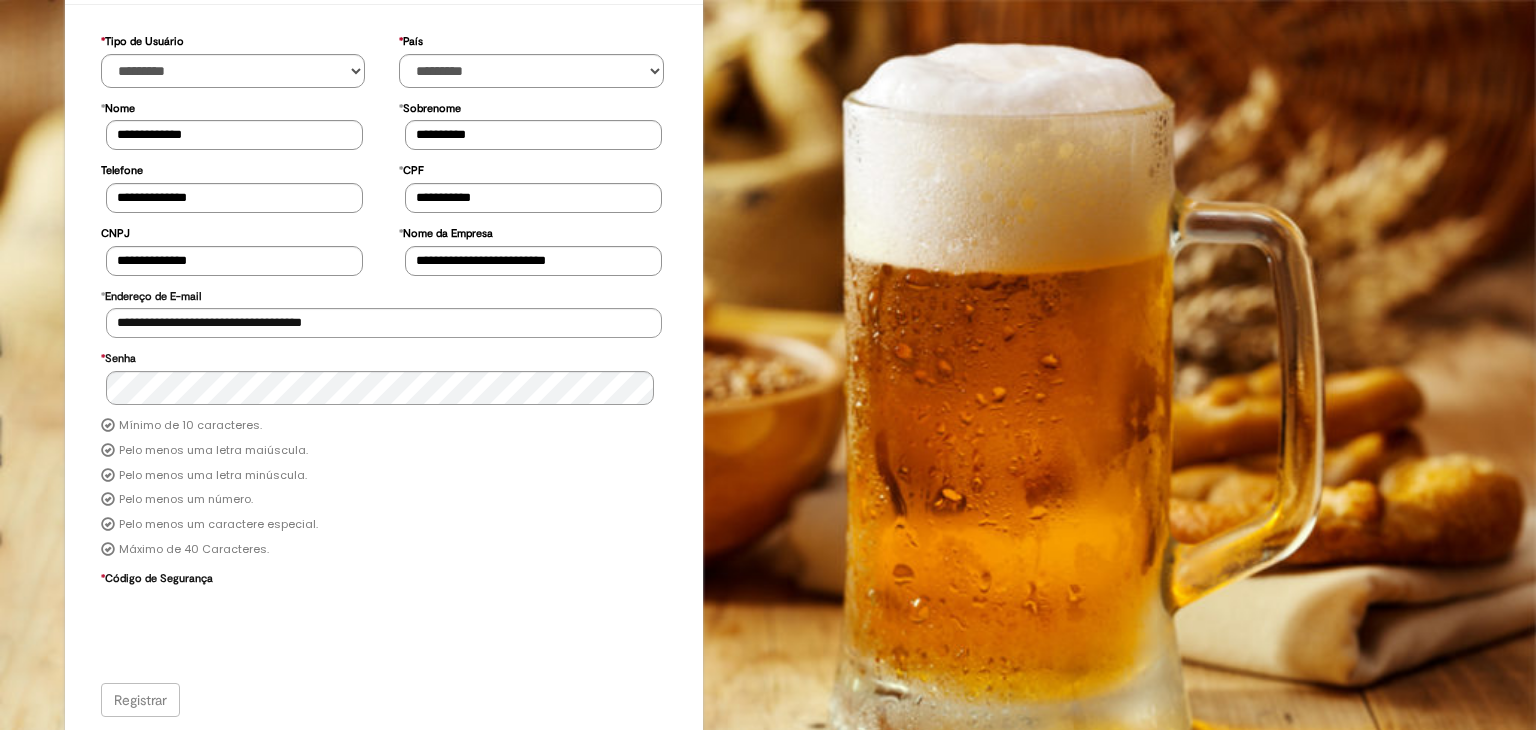 type on "**********" 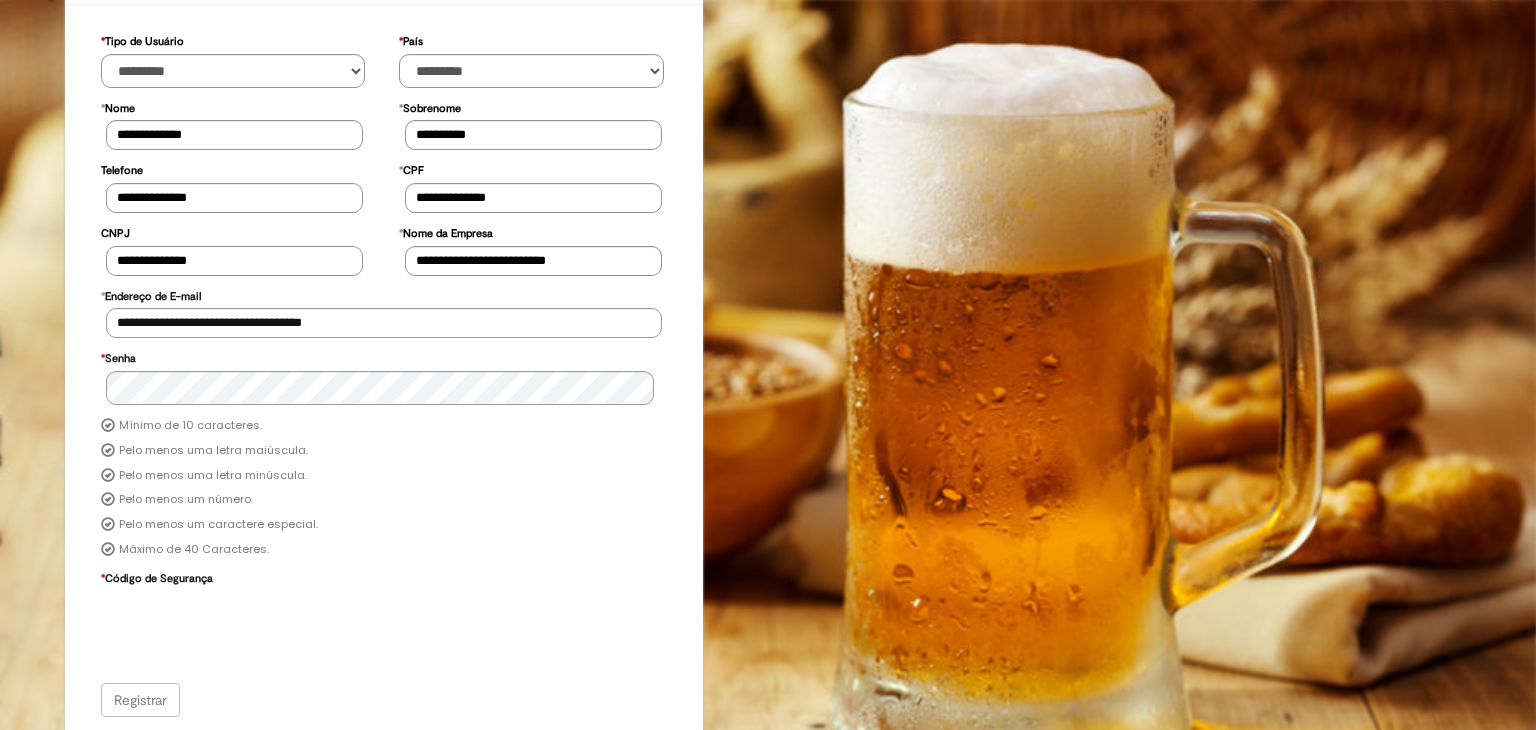 click on "**********" at bounding box center [234, 261] 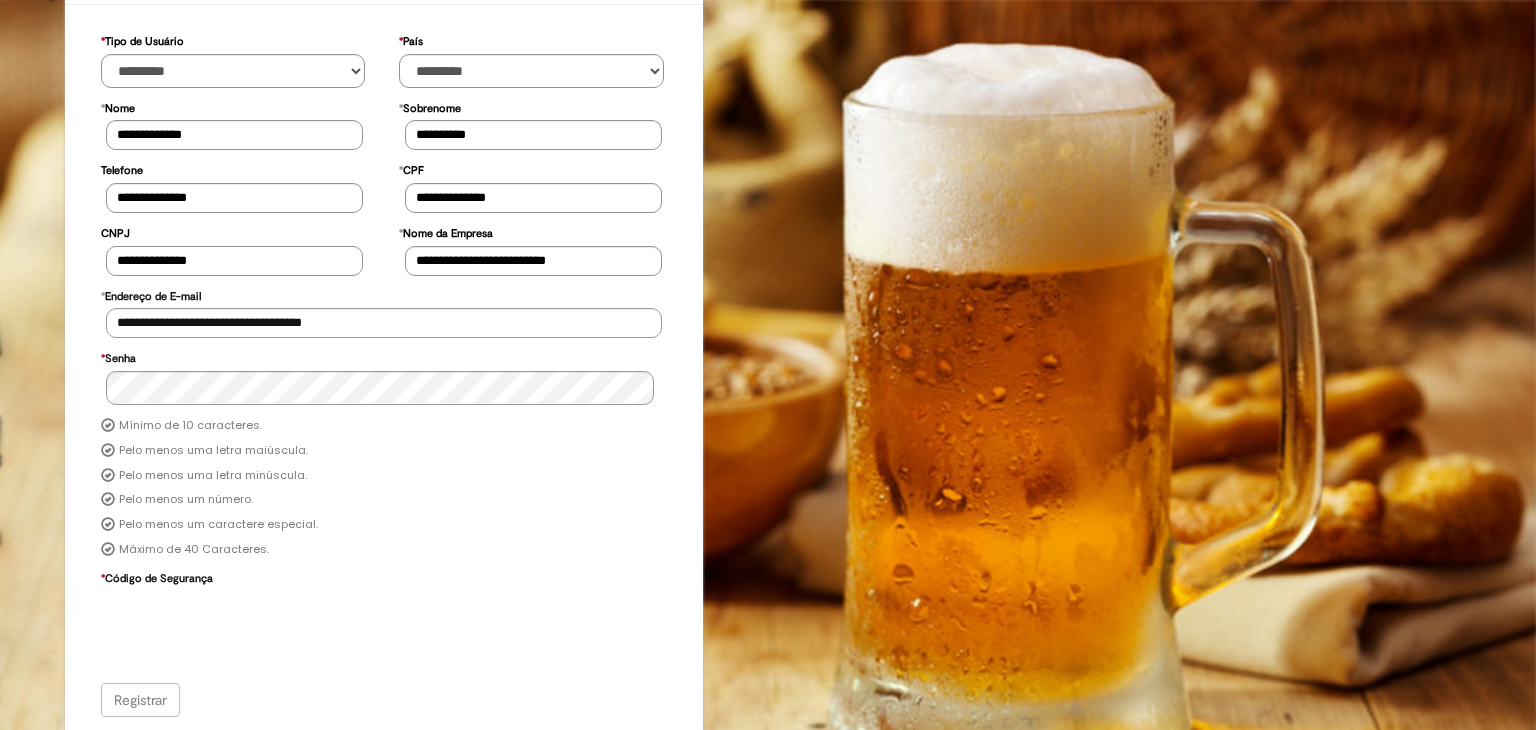type on "**********" 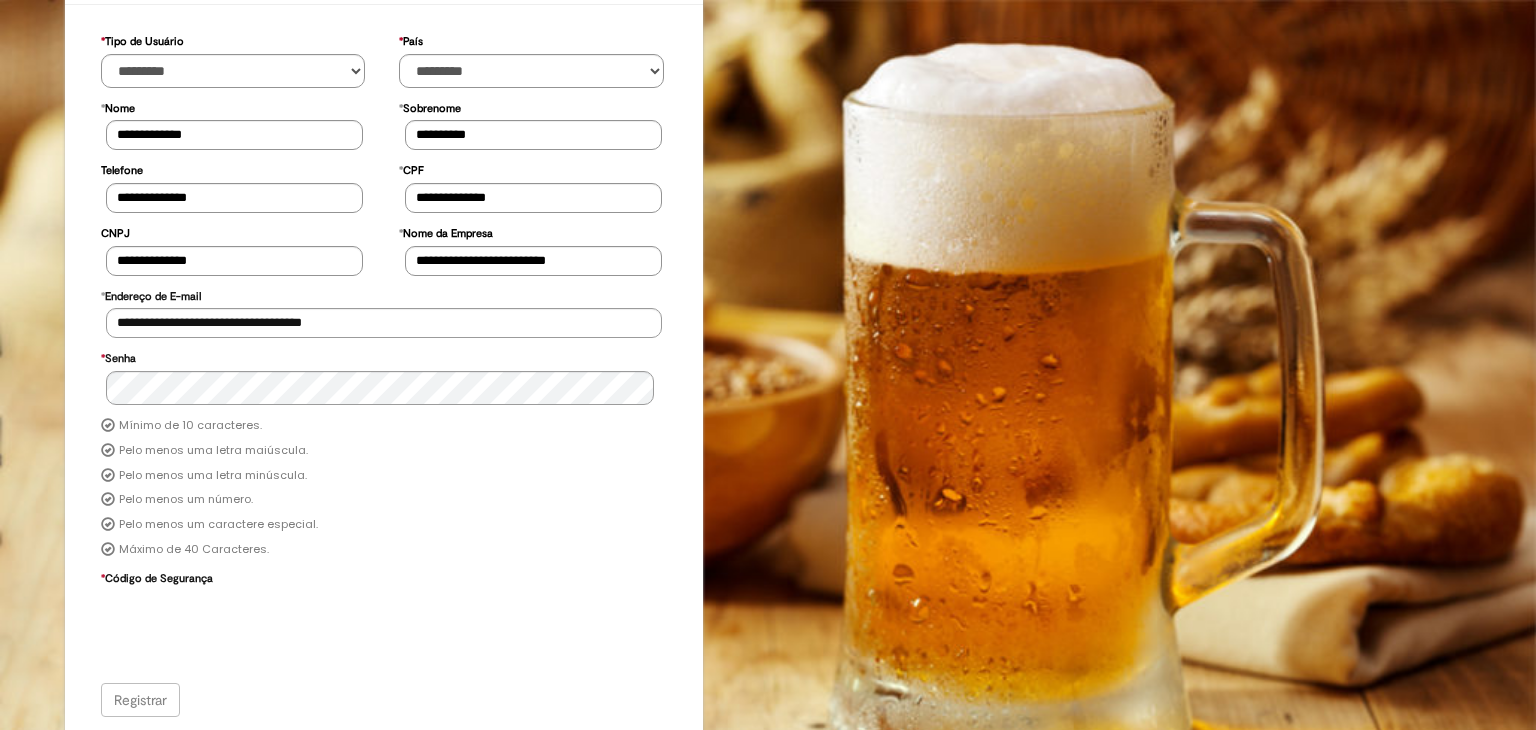click on "*  Senha" at bounding box center [384, 376] 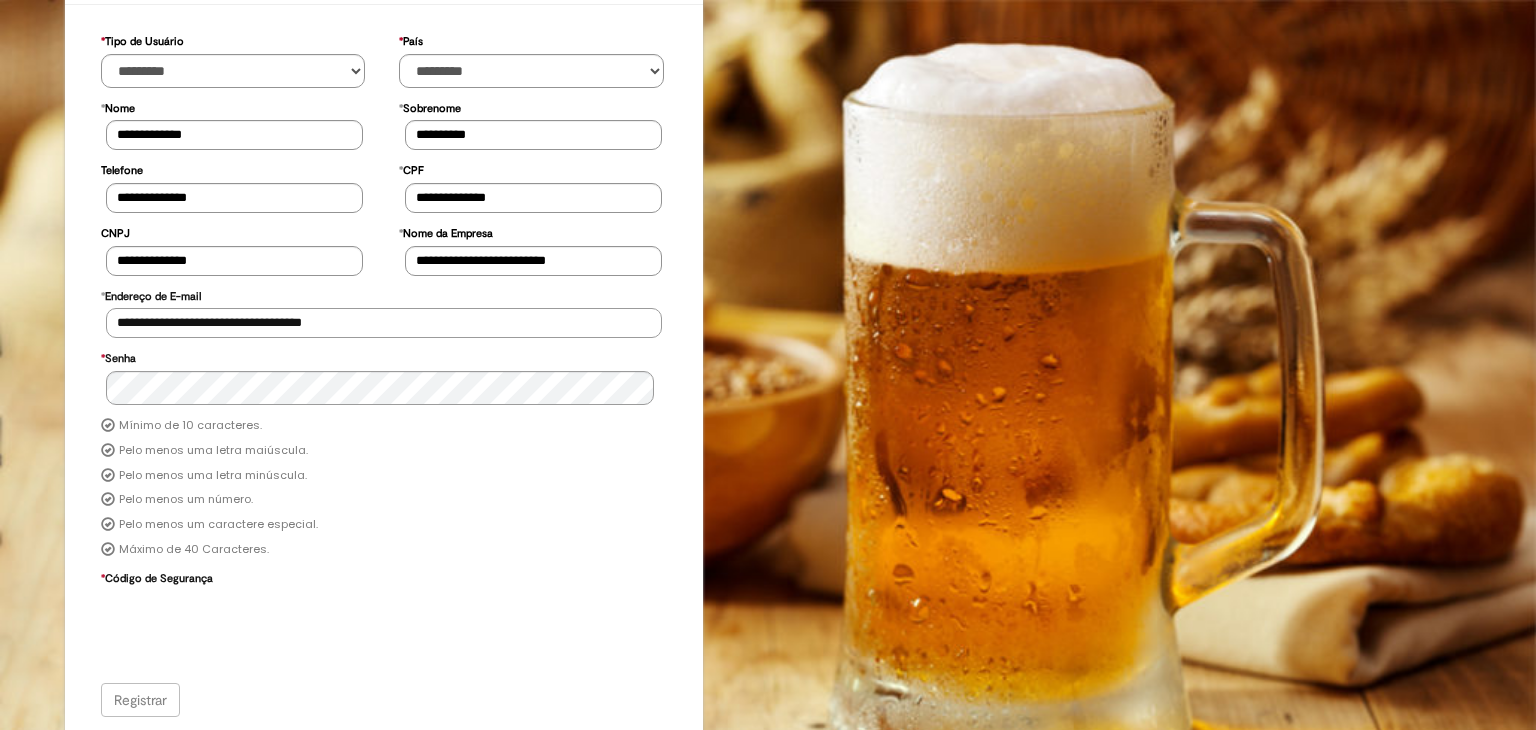 click on "**********" at bounding box center (384, 323) 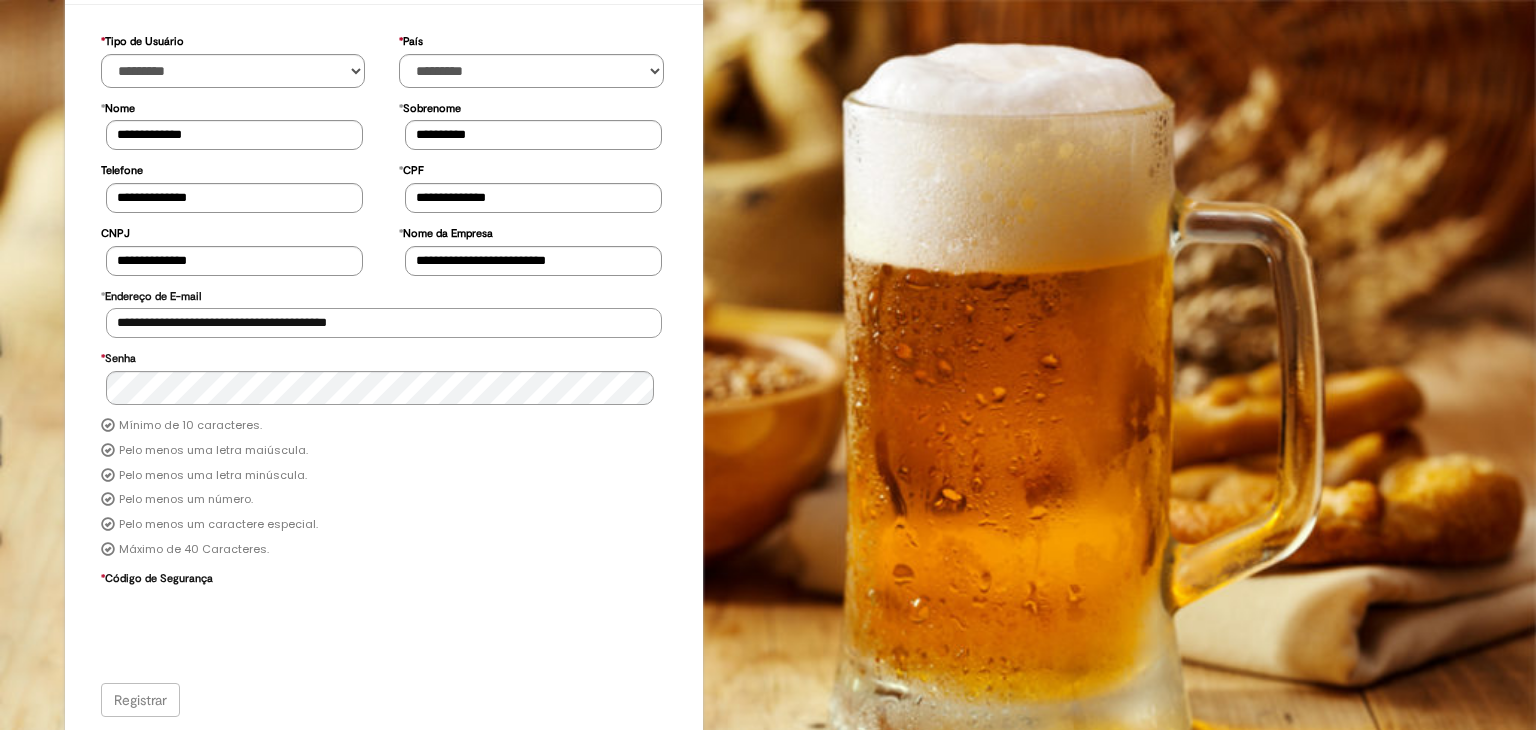 type on "**********" 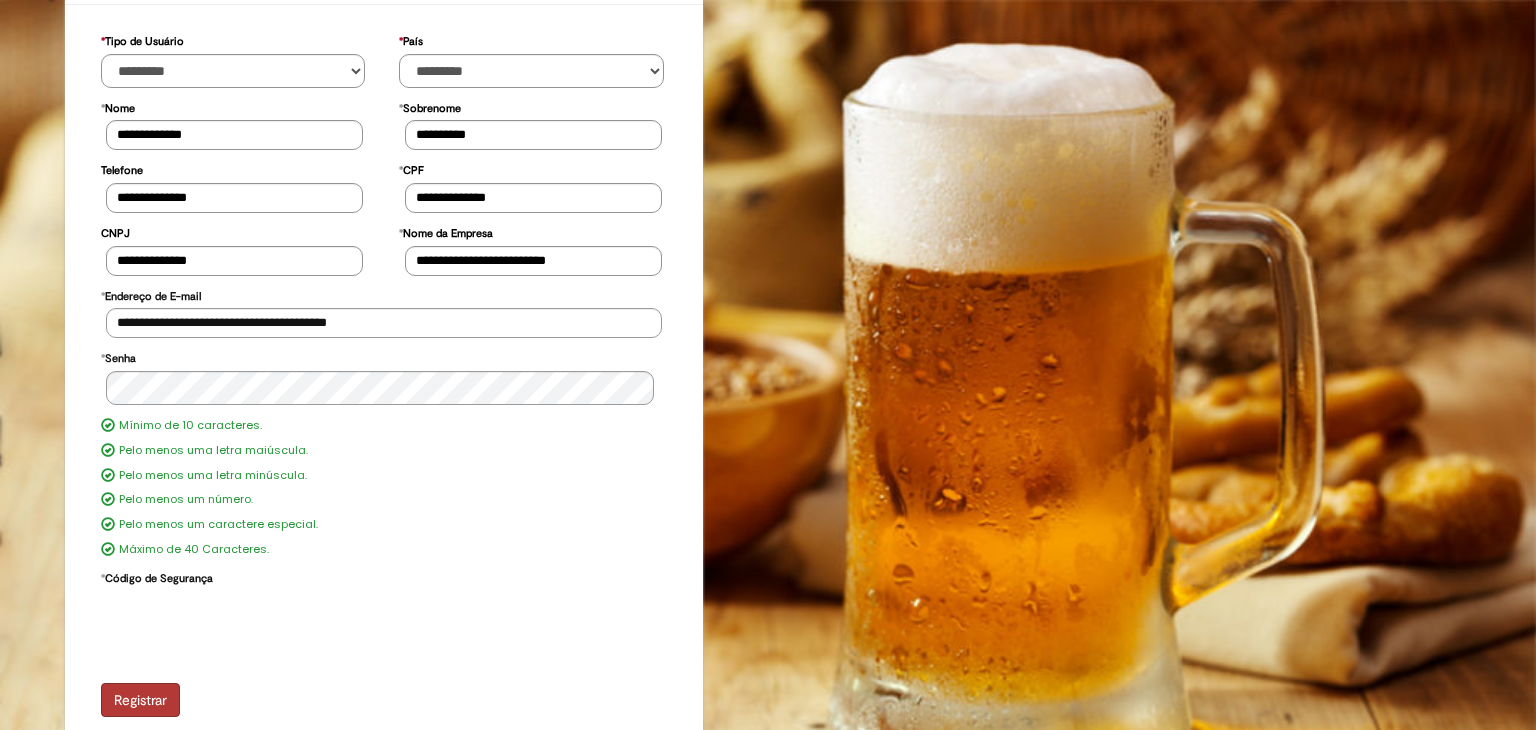 click on "Registrar" at bounding box center [140, 700] 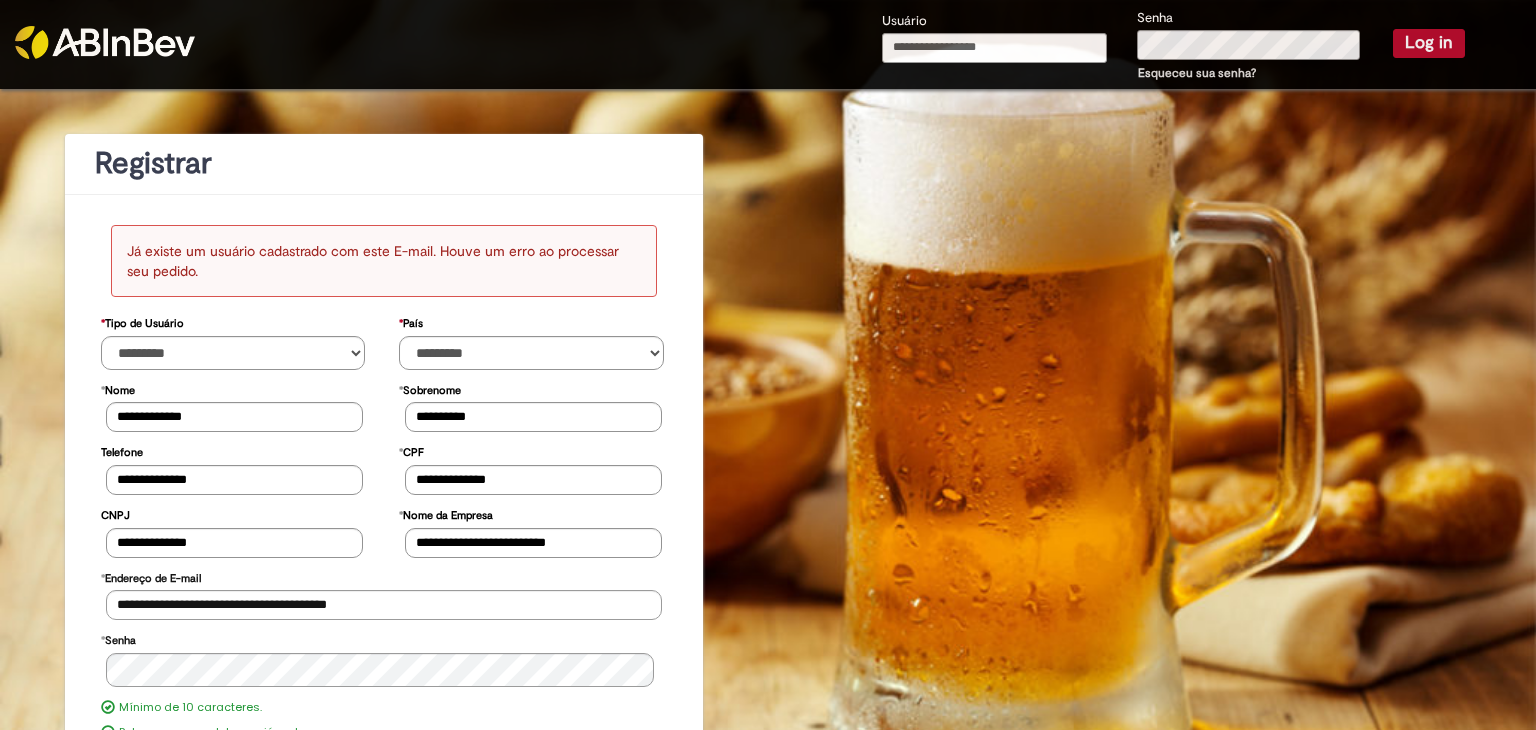 scroll, scrollTop: 249, scrollLeft: 0, axis: vertical 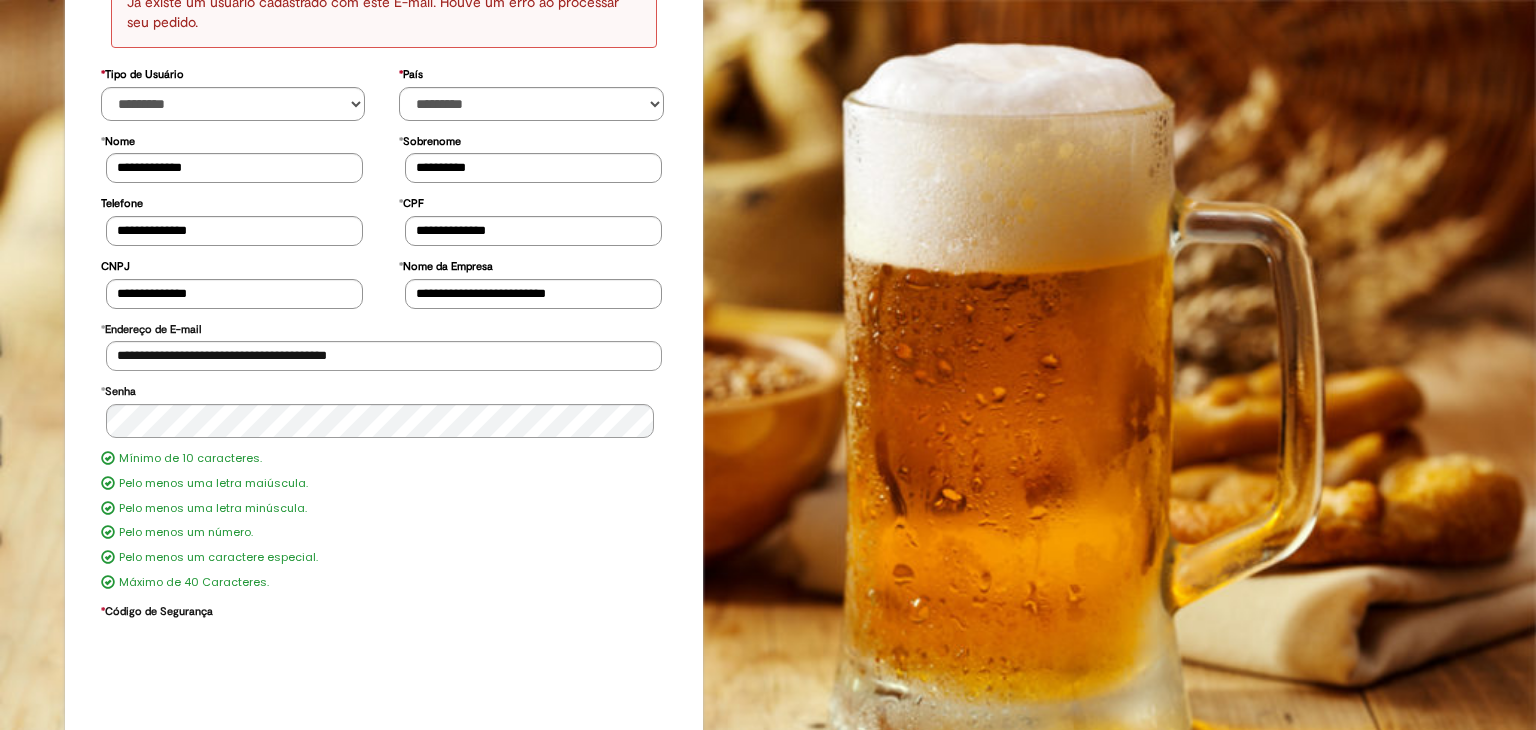 click on "**********" at bounding box center (768, 288) 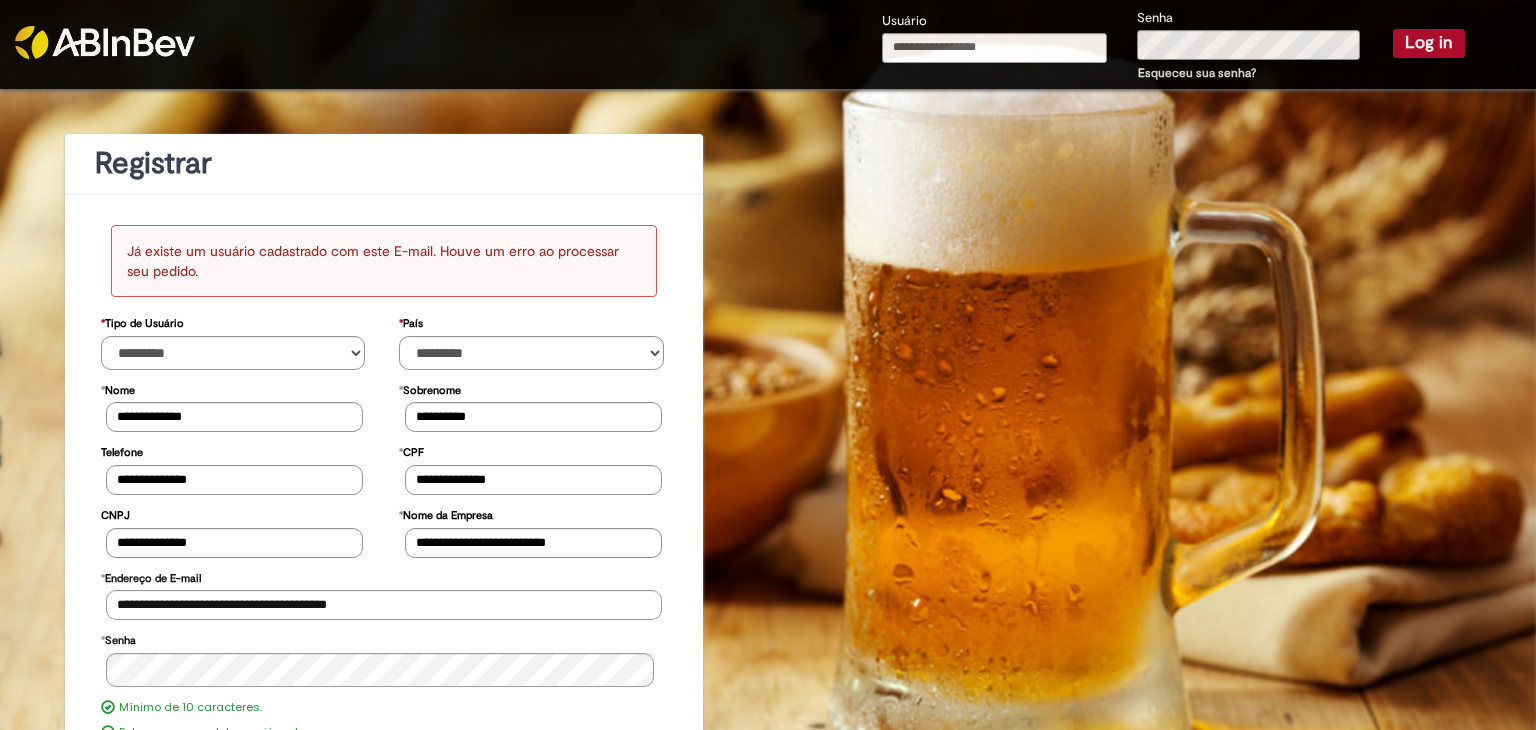 scroll, scrollTop: 0, scrollLeft: 0, axis: both 